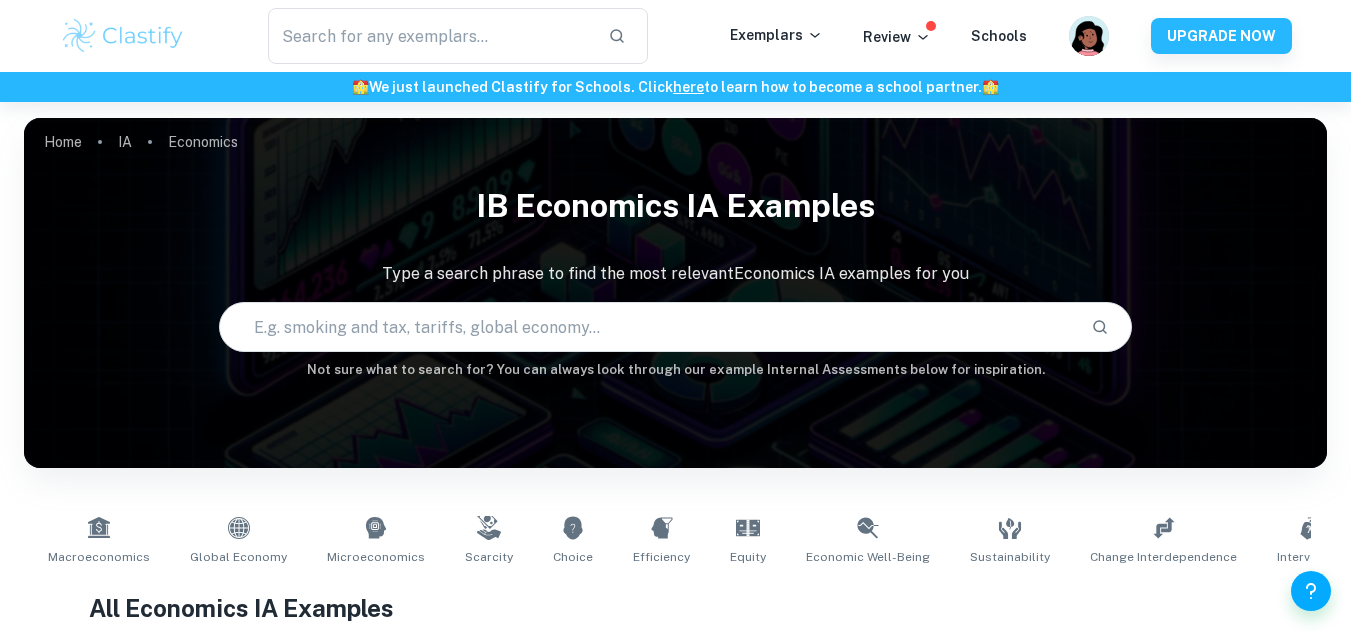 scroll, scrollTop: 566, scrollLeft: 0, axis: vertical 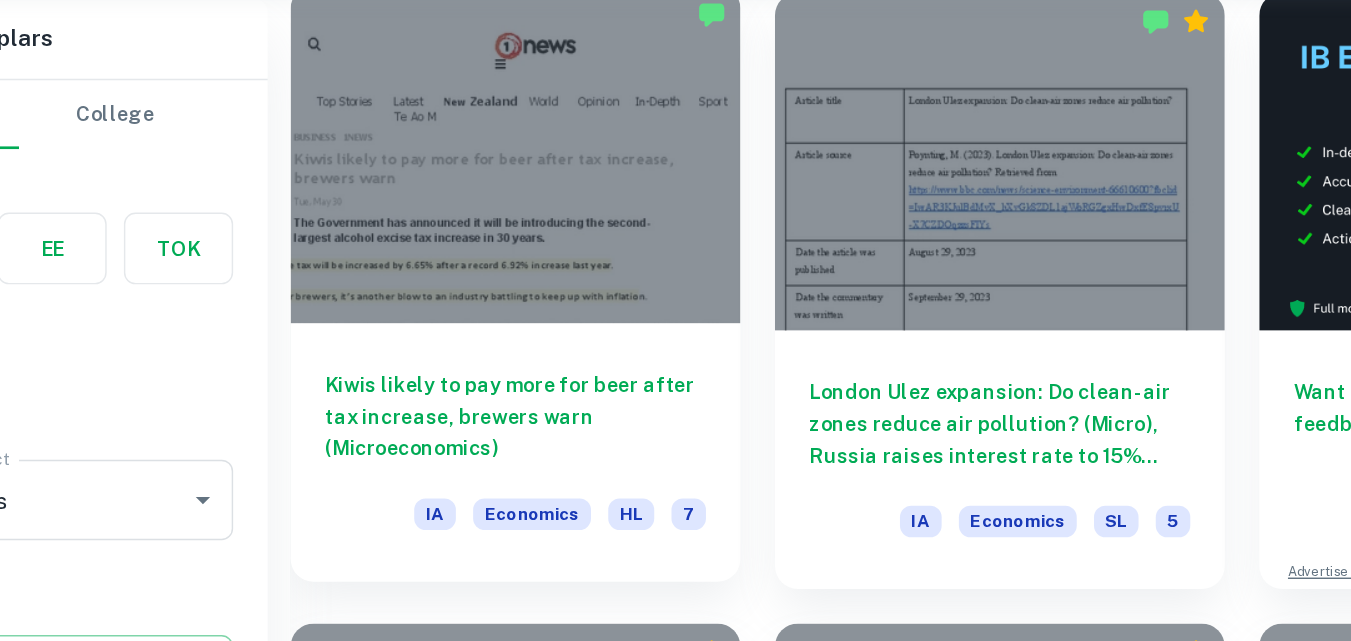 click on "Kiwis likely to pay more for beer after tax increase, brewers warn (Microeconomics)" at bounding box center [496, 403] 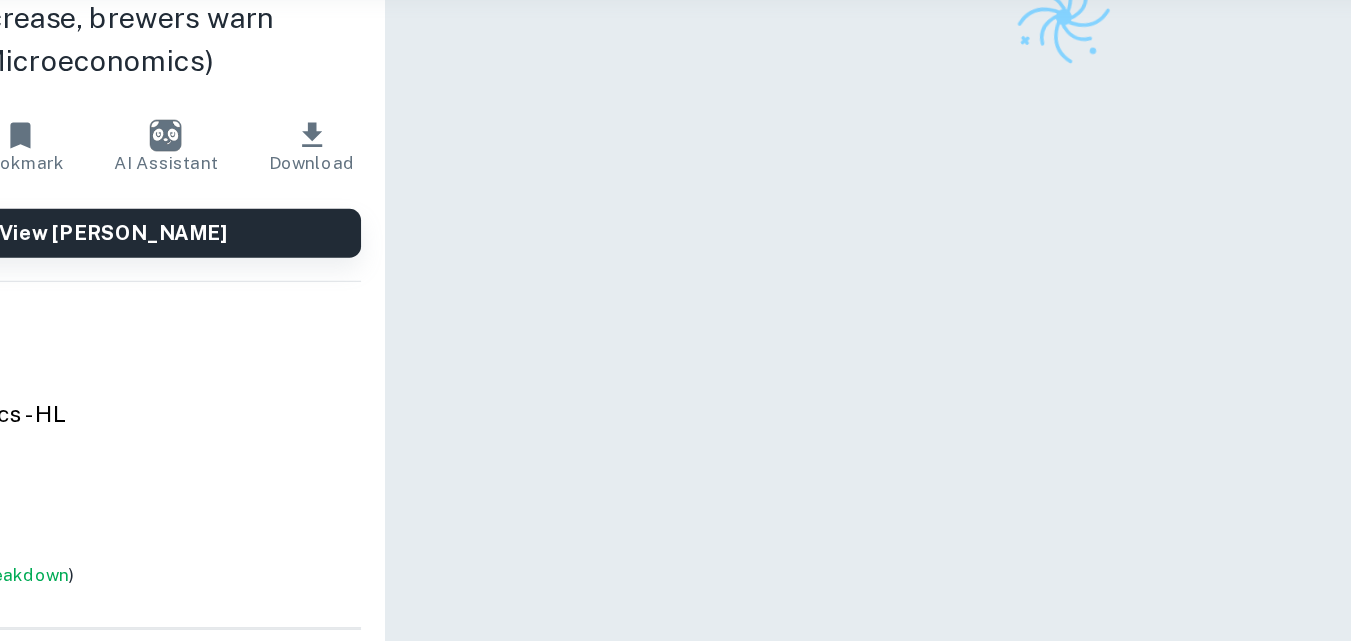 scroll, scrollTop: 0, scrollLeft: 0, axis: both 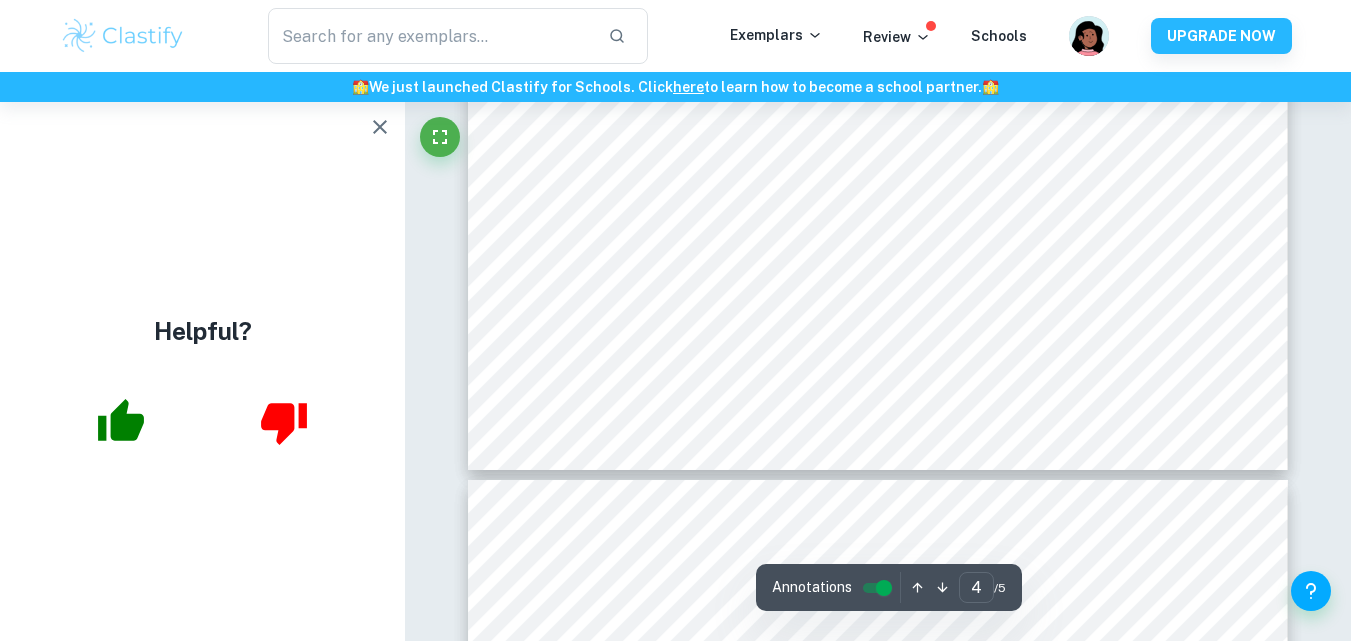 type on "5" 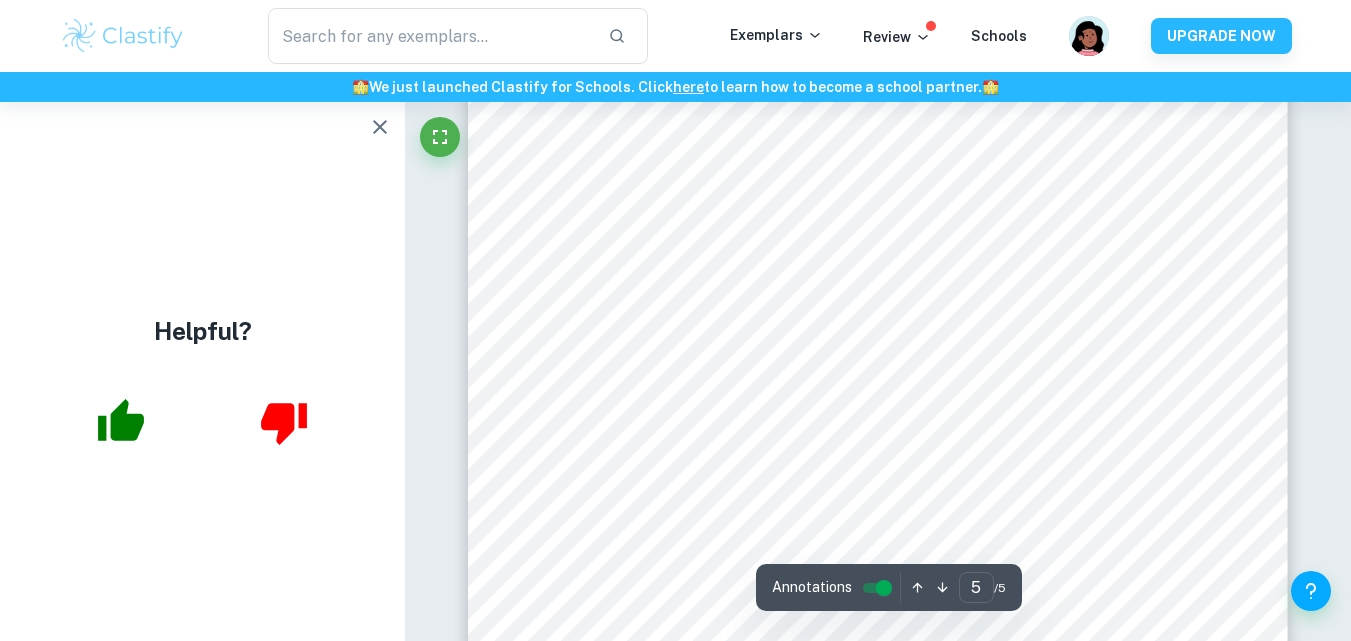 scroll, scrollTop: 5356, scrollLeft: 0, axis: vertical 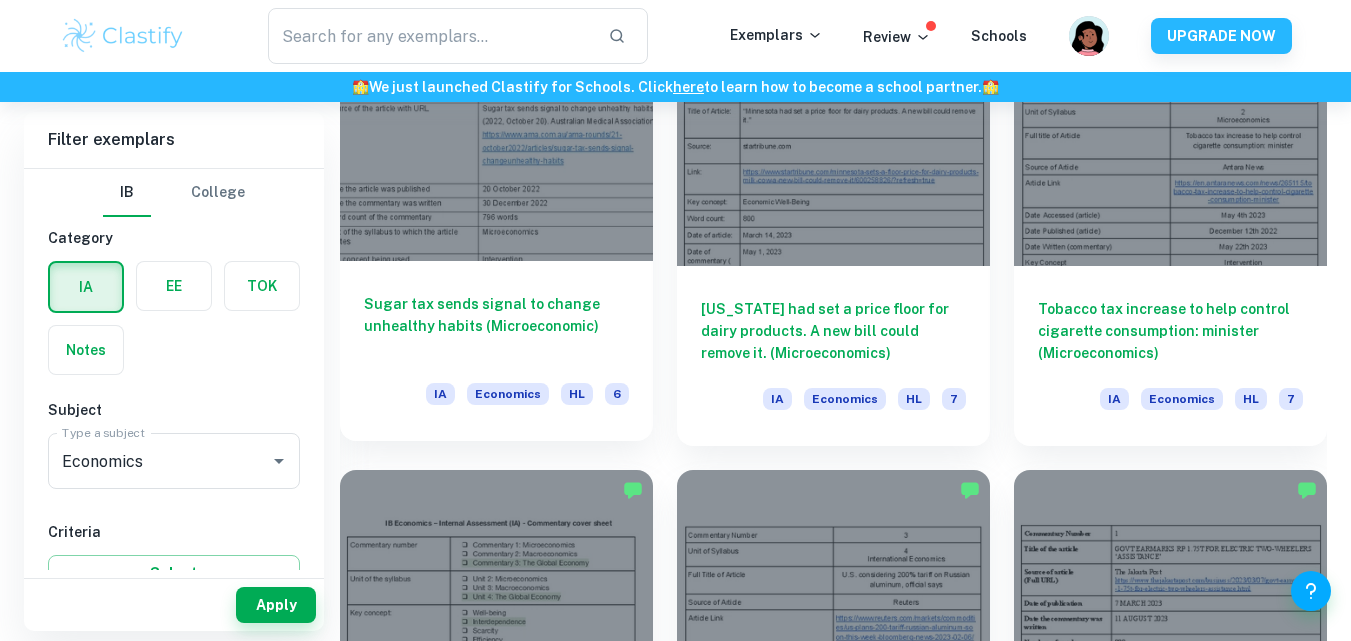 drag, startPoint x: 871, startPoint y: 311, endPoint x: 527, endPoint y: 320, distance: 344.1177 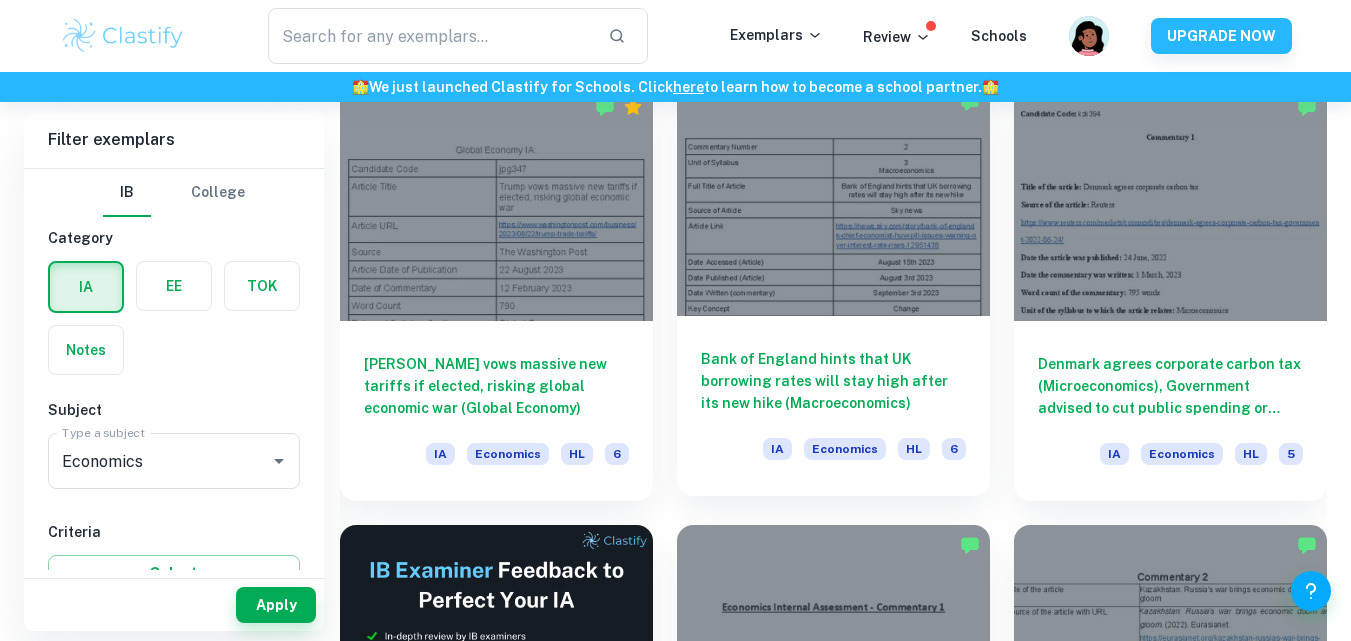 scroll, scrollTop: 2787, scrollLeft: 0, axis: vertical 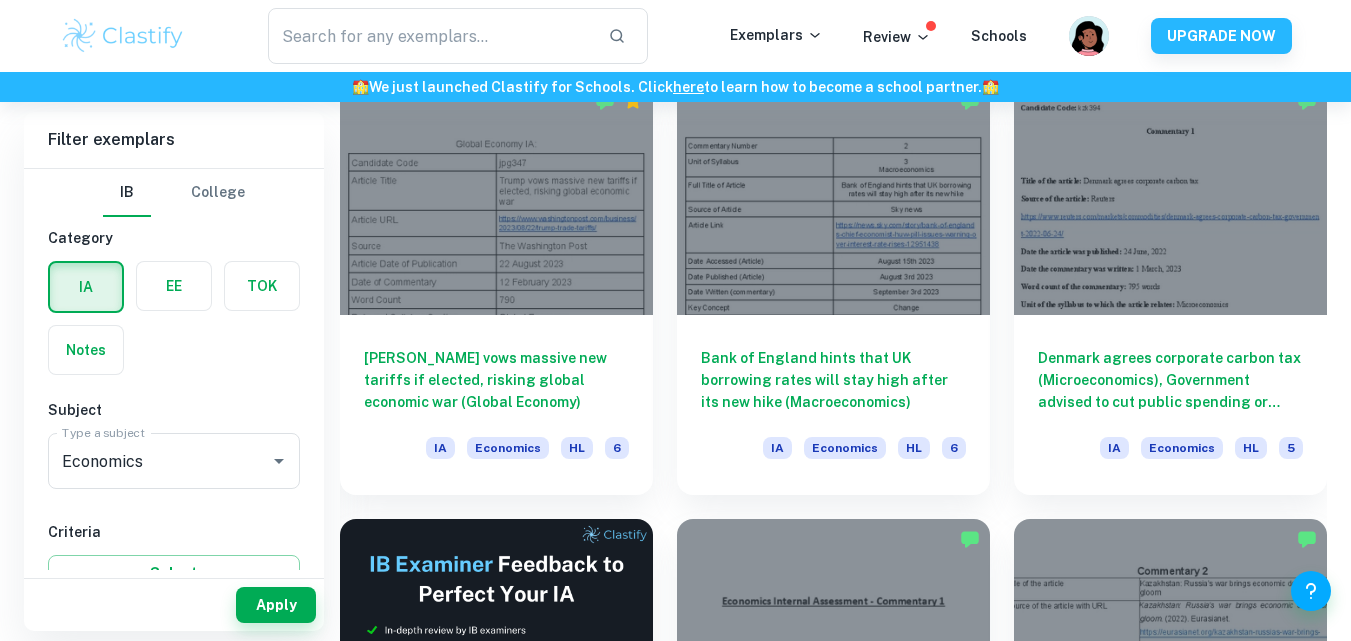 drag, startPoint x: 823, startPoint y: 348, endPoint x: 714, endPoint y: 503, distance: 189.48878 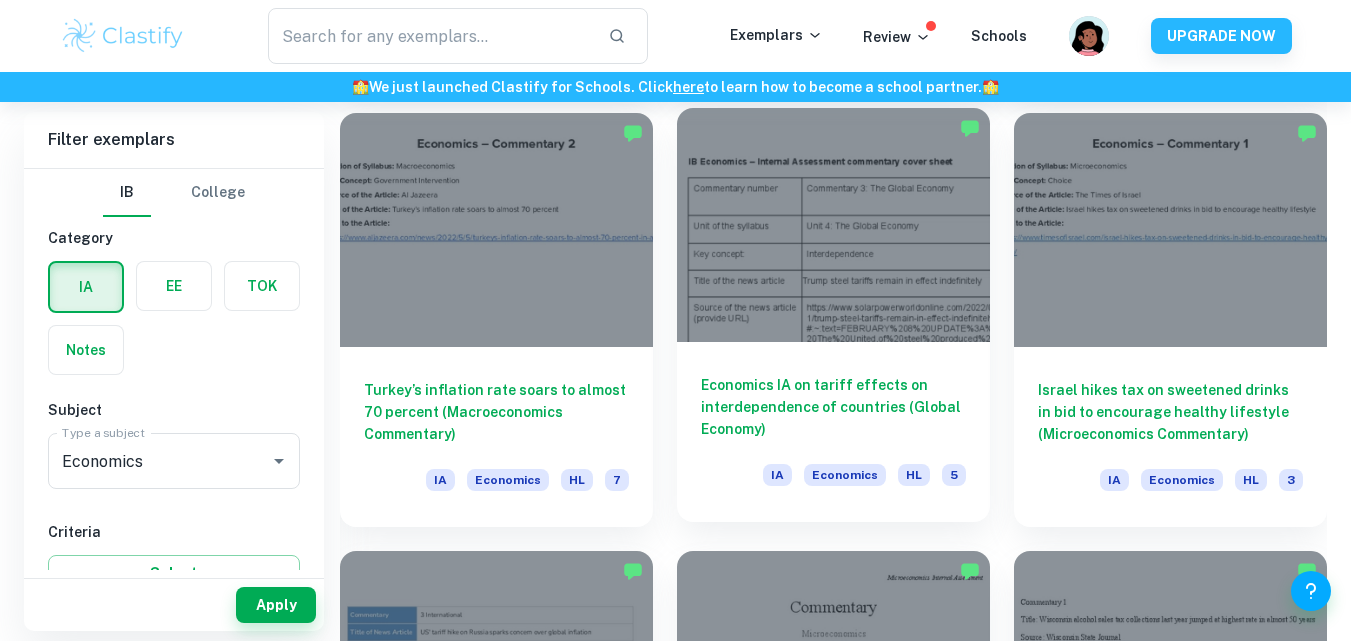 scroll, scrollTop: 6264, scrollLeft: 0, axis: vertical 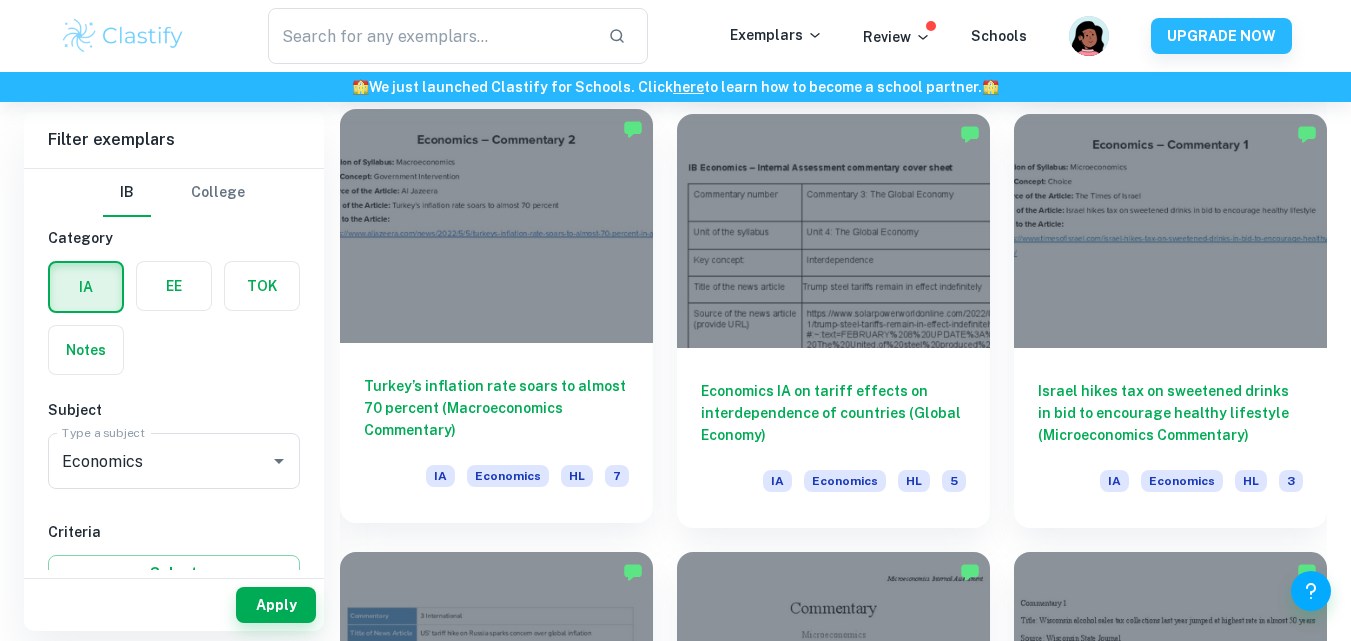 click on "Turkey’s inflation rate soars to almost 70 percent (Macroeconomics Commentary)" at bounding box center [496, 408] 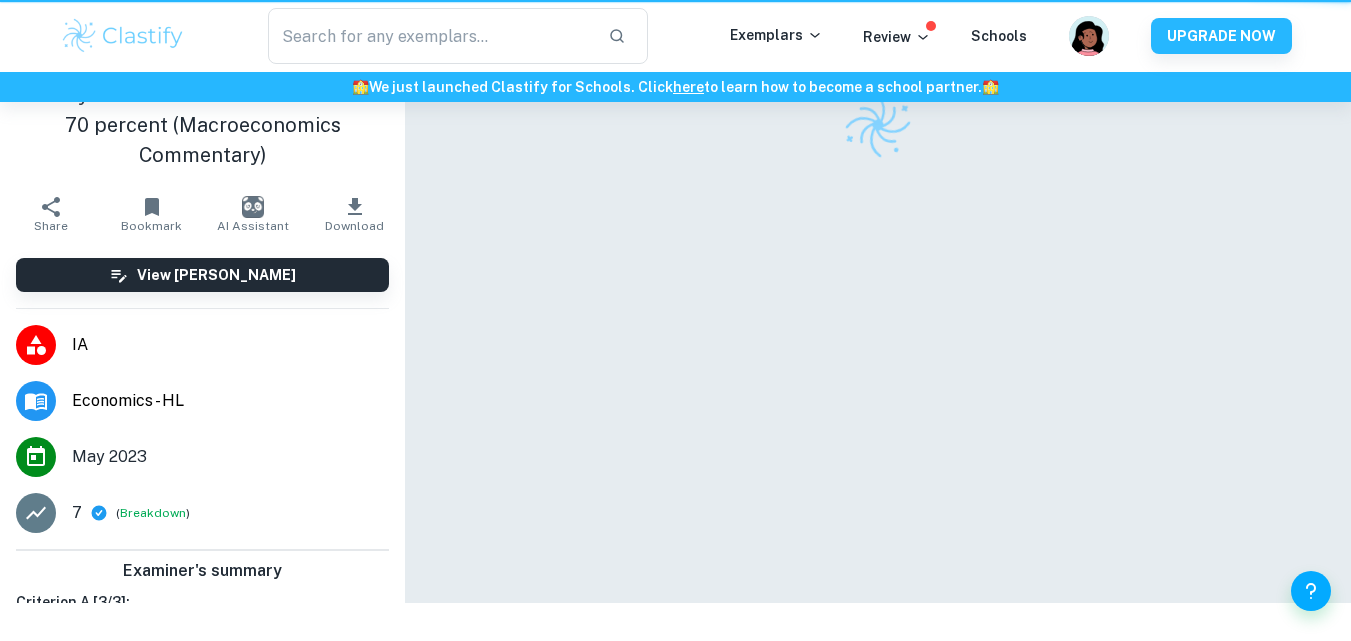 scroll, scrollTop: 0, scrollLeft: 0, axis: both 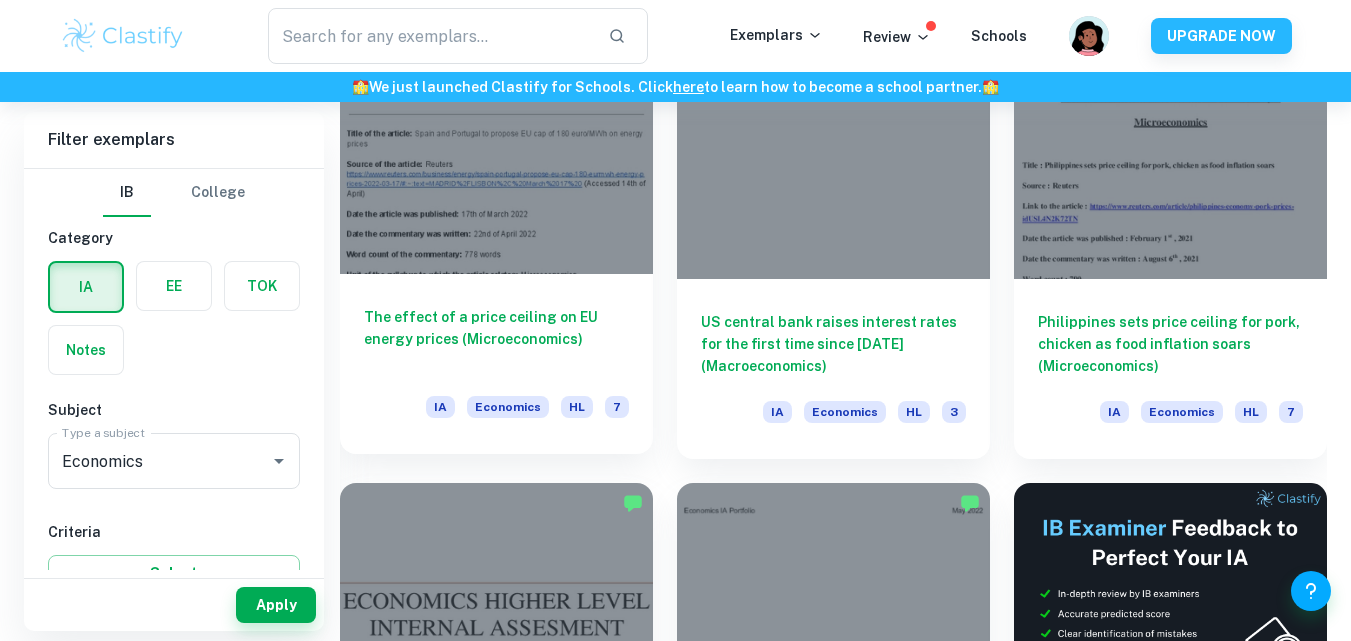 click on "The effect of a price ceiling on EU energy prices (Microeconomics)" at bounding box center [496, 339] 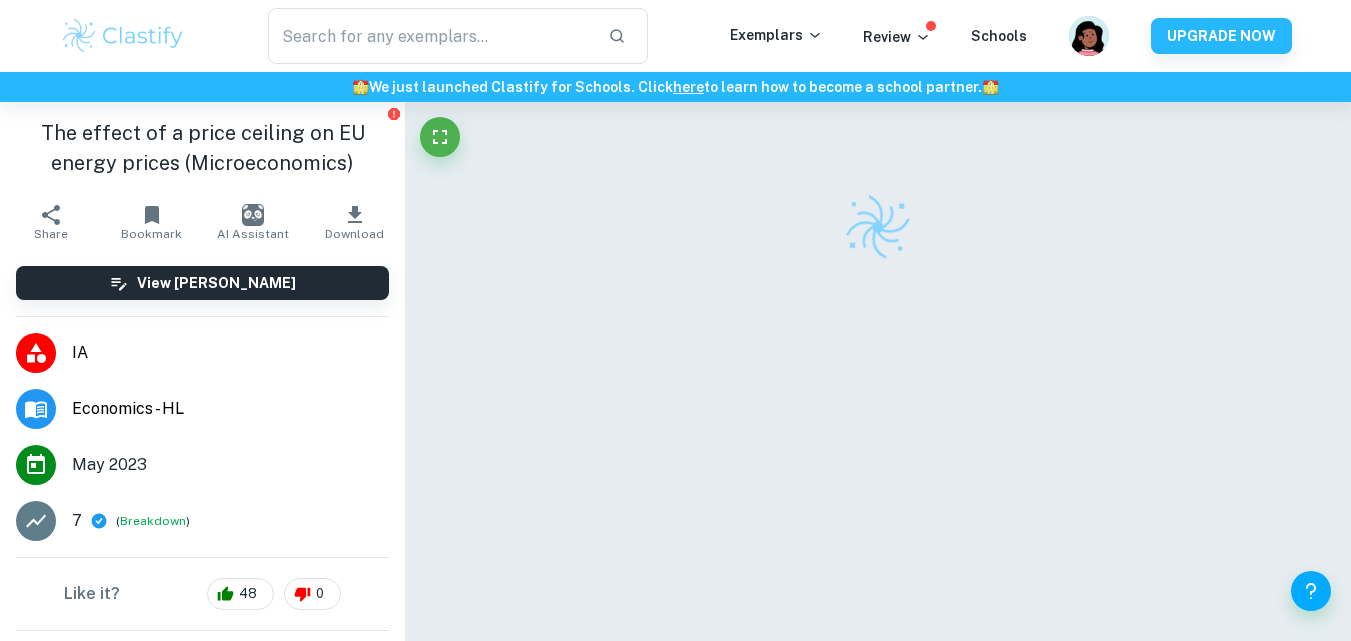 scroll, scrollTop: 102, scrollLeft: 0, axis: vertical 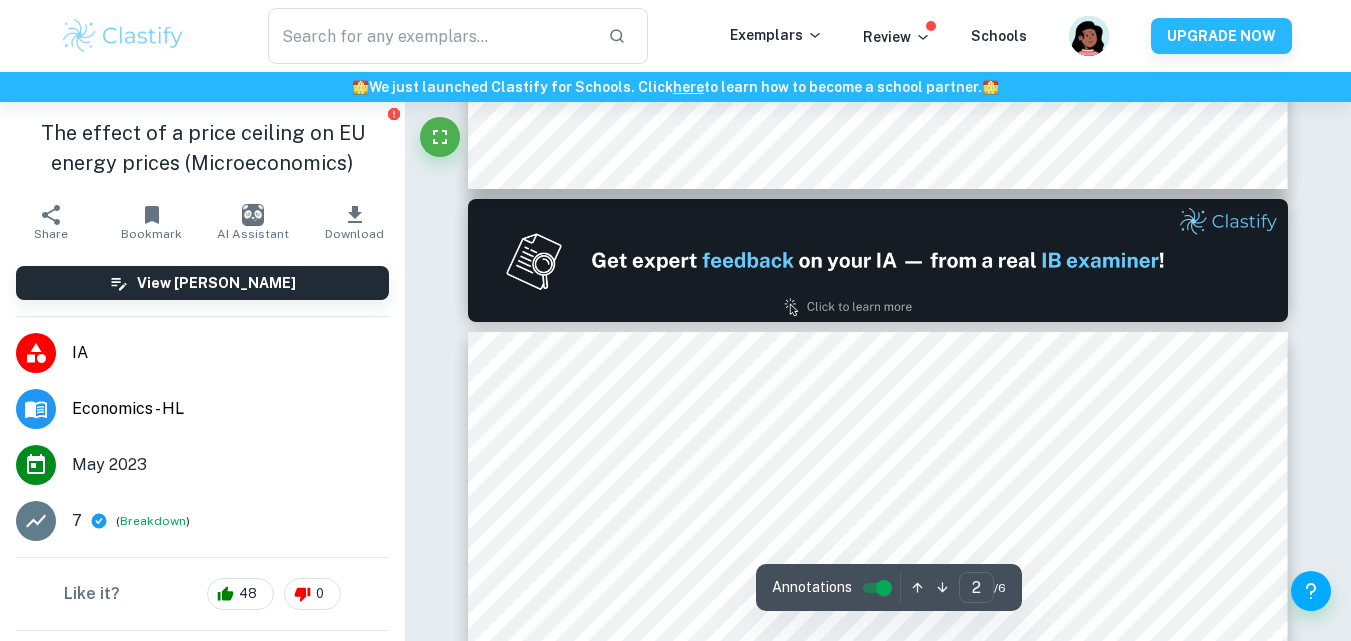 type on "1" 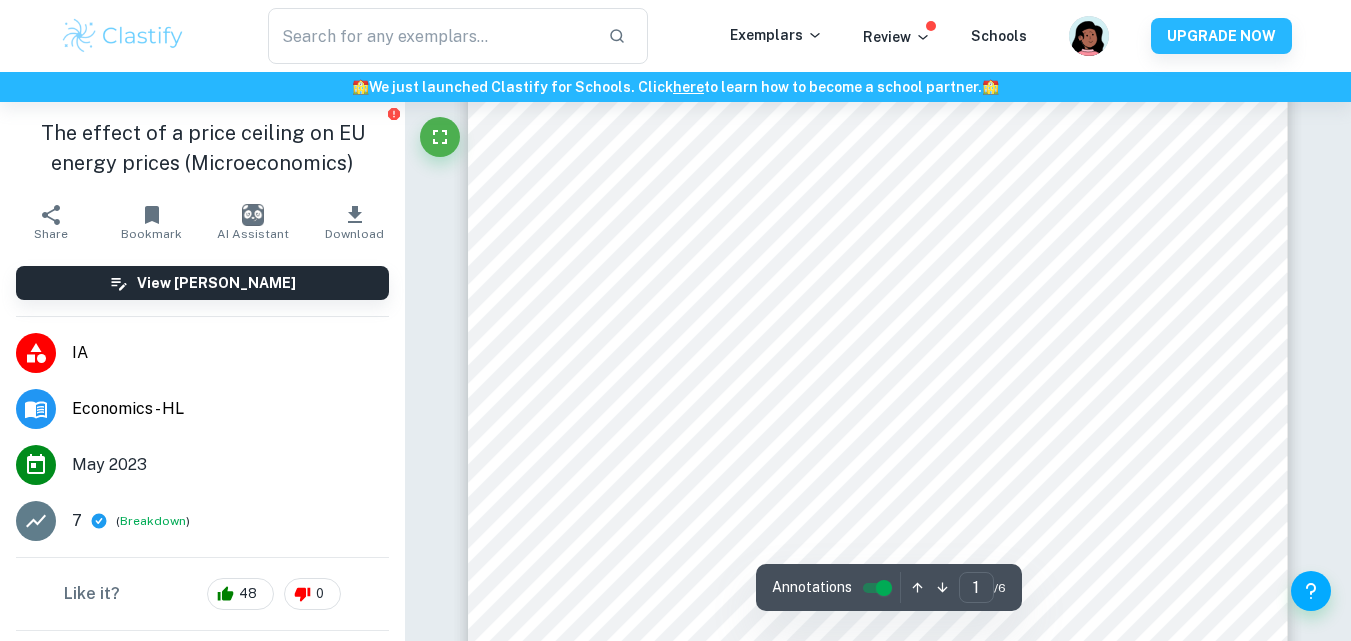 scroll, scrollTop: 119, scrollLeft: 0, axis: vertical 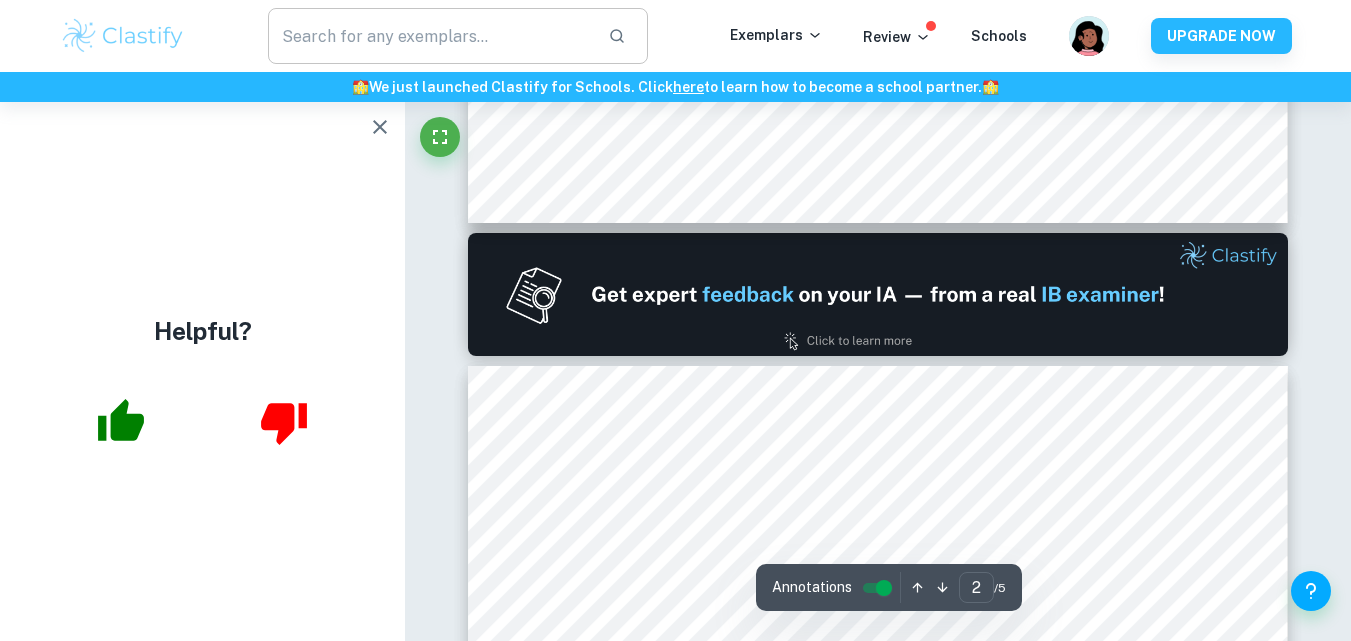 type on "1" 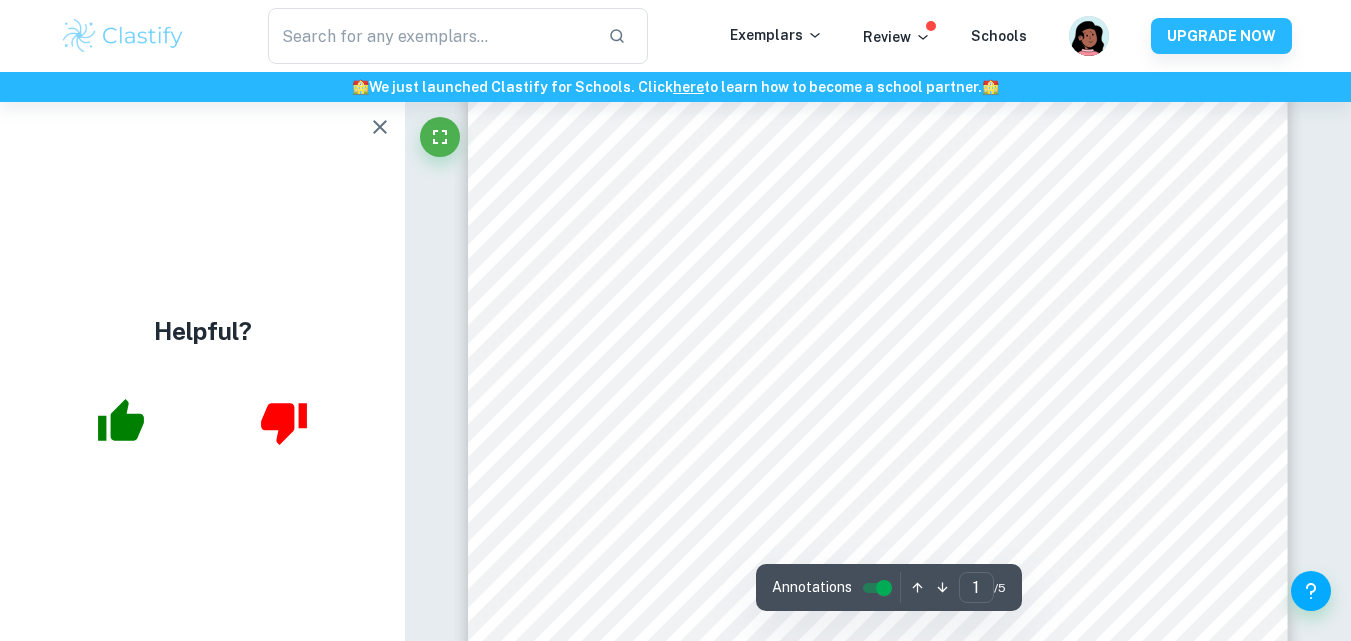 scroll, scrollTop: 524, scrollLeft: 0, axis: vertical 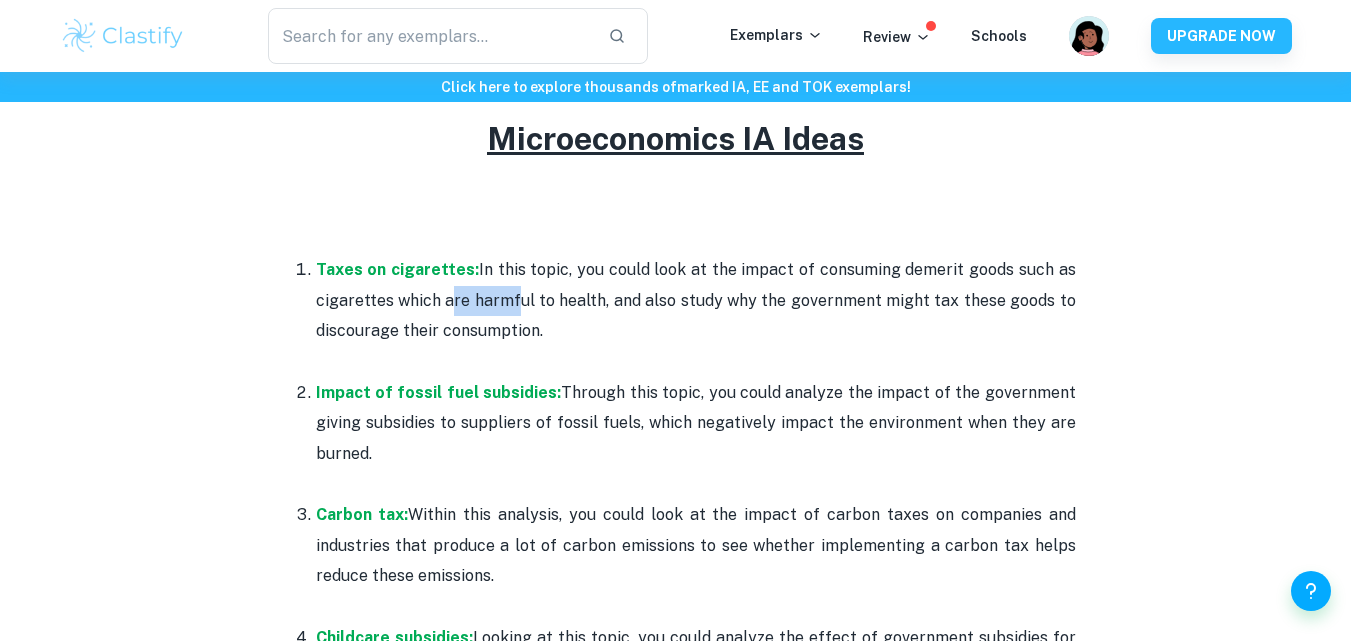 drag, startPoint x: 446, startPoint y: 307, endPoint x: 521, endPoint y: 319, distance: 75.95393 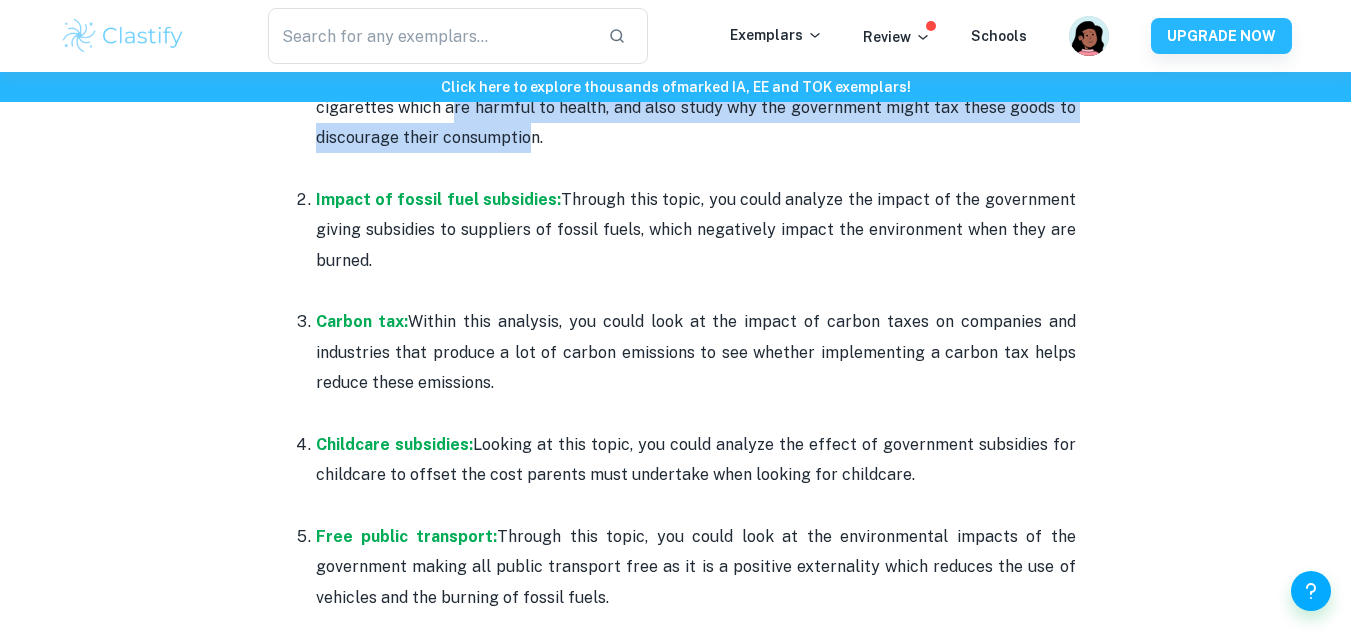 scroll, scrollTop: 1136, scrollLeft: 0, axis: vertical 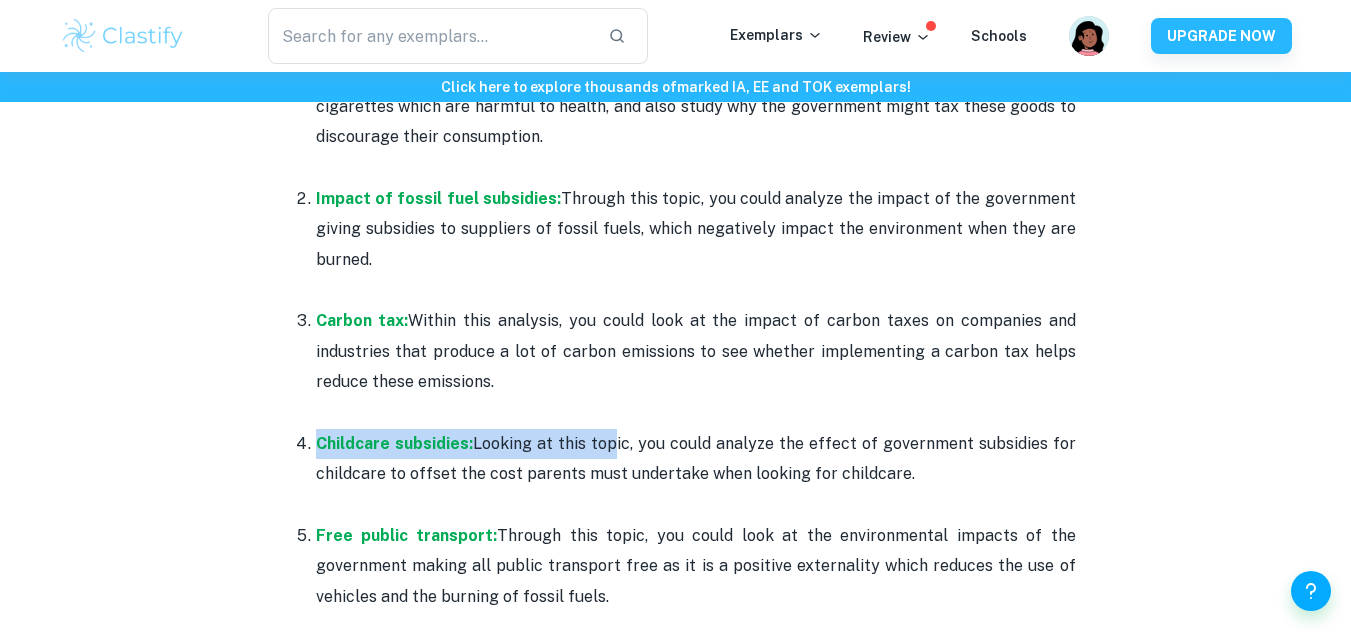 drag, startPoint x: 615, startPoint y: 450, endPoint x: 629, endPoint y: 457, distance: 15.652476 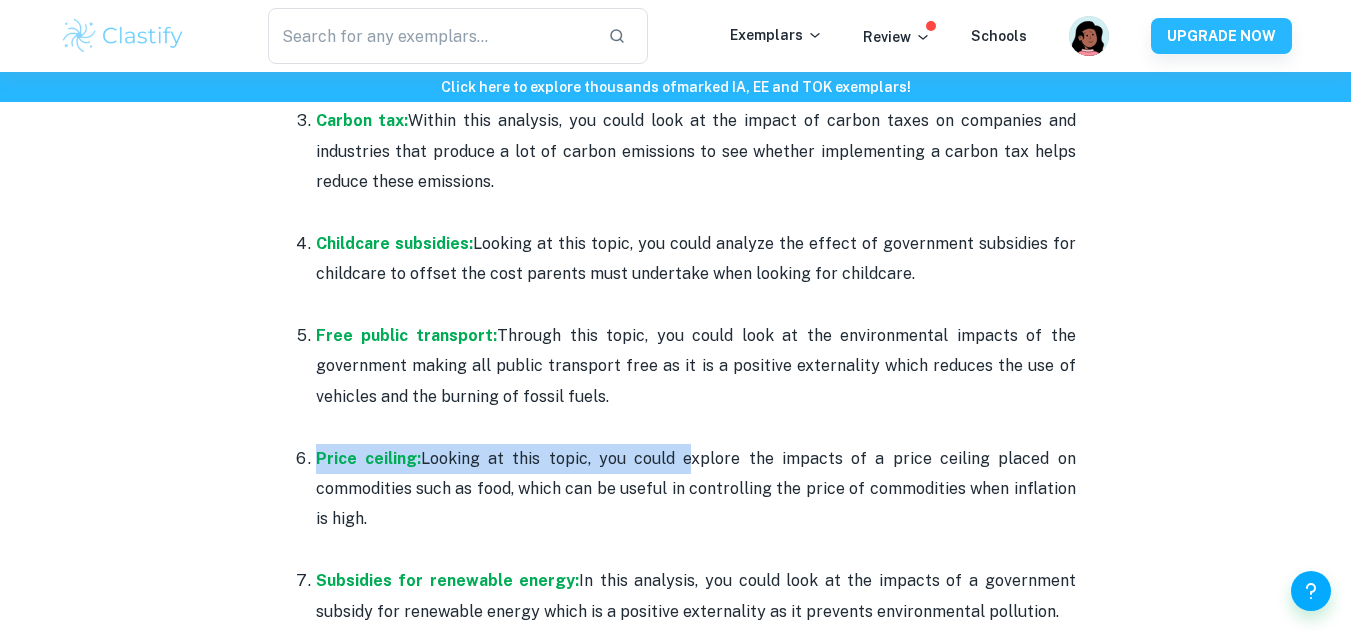 drag, startPoint x: 635, startPoint y: 433, endPoint x: 700, endPoint y: 475, distance: 77.388626 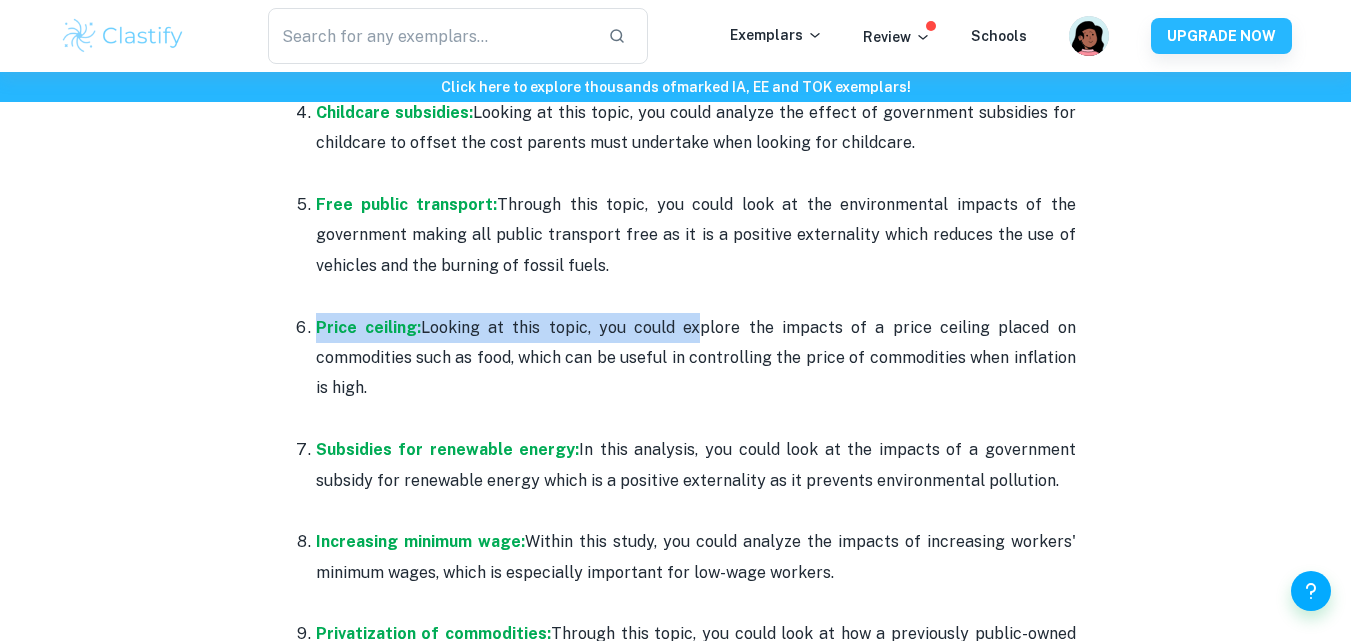 scroll, scrollTop: 1482, scrollLeft: 0, axis: vertical 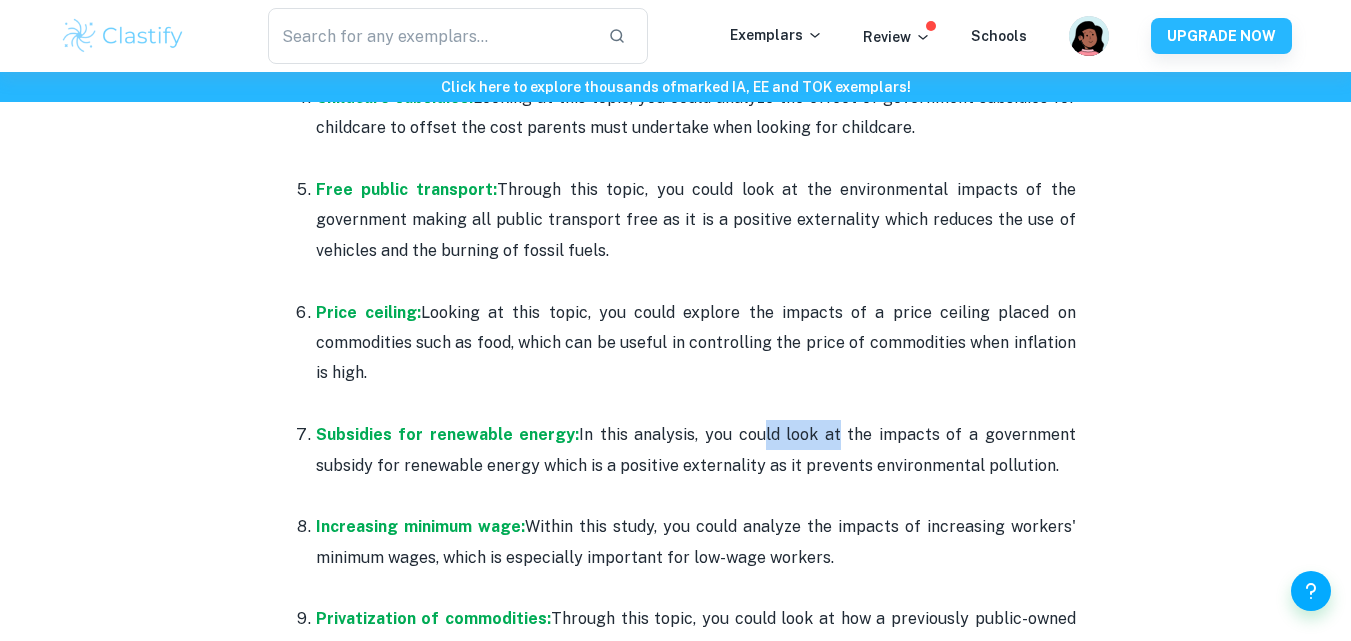 drag, startPoint x: 781, startPoint y: 435, endPoint x: 840, endPoint y: 450, distance: 60.876926 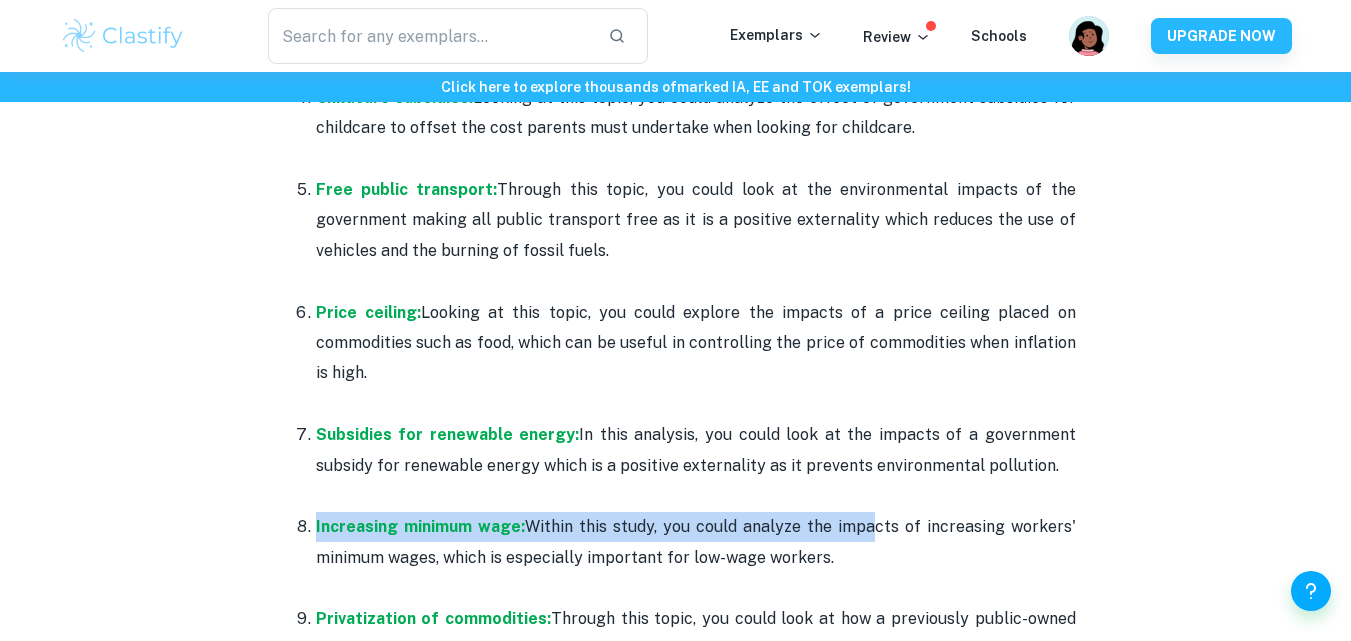 drag, startPoint x: 769, startPoint y: 511, endPoint x: 869, endPoint y: 515, distance: 100.07997 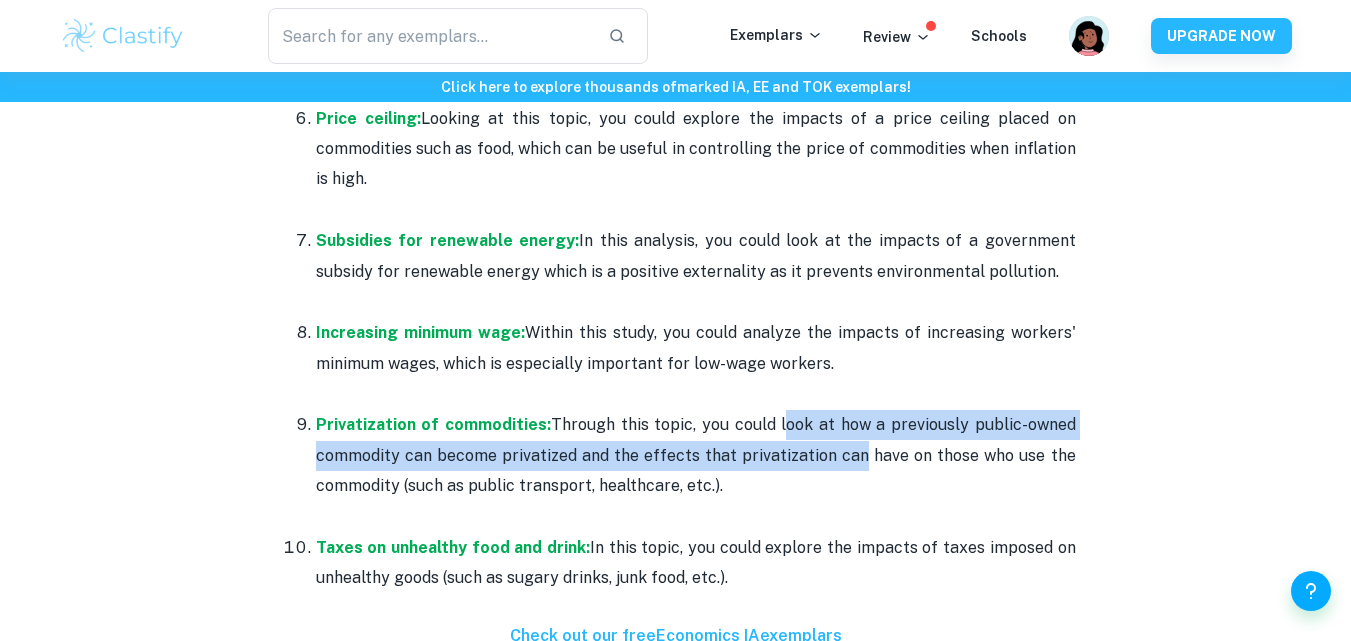 drag, startPoint x: 778, startPoint y: 427, endPoint x: 862, endPoint y: 465, distance: 92.19544 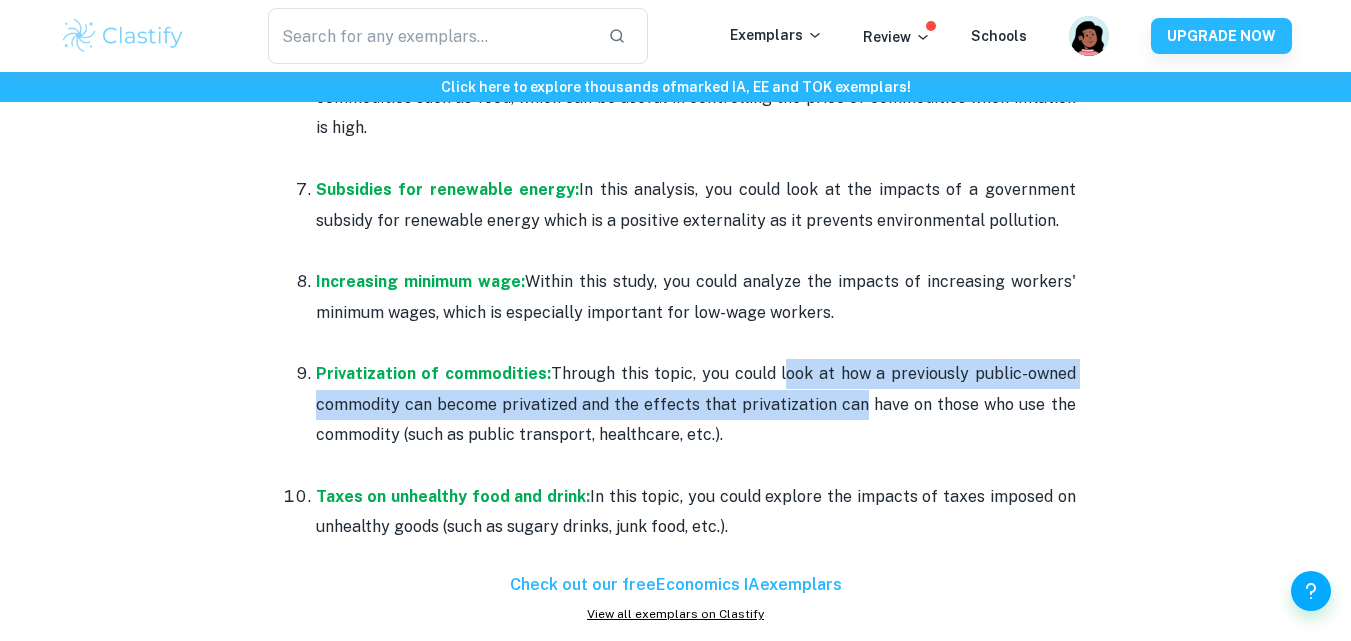 scroll, scrollTop: 1728, scrollLeft: 0, axis: vertical 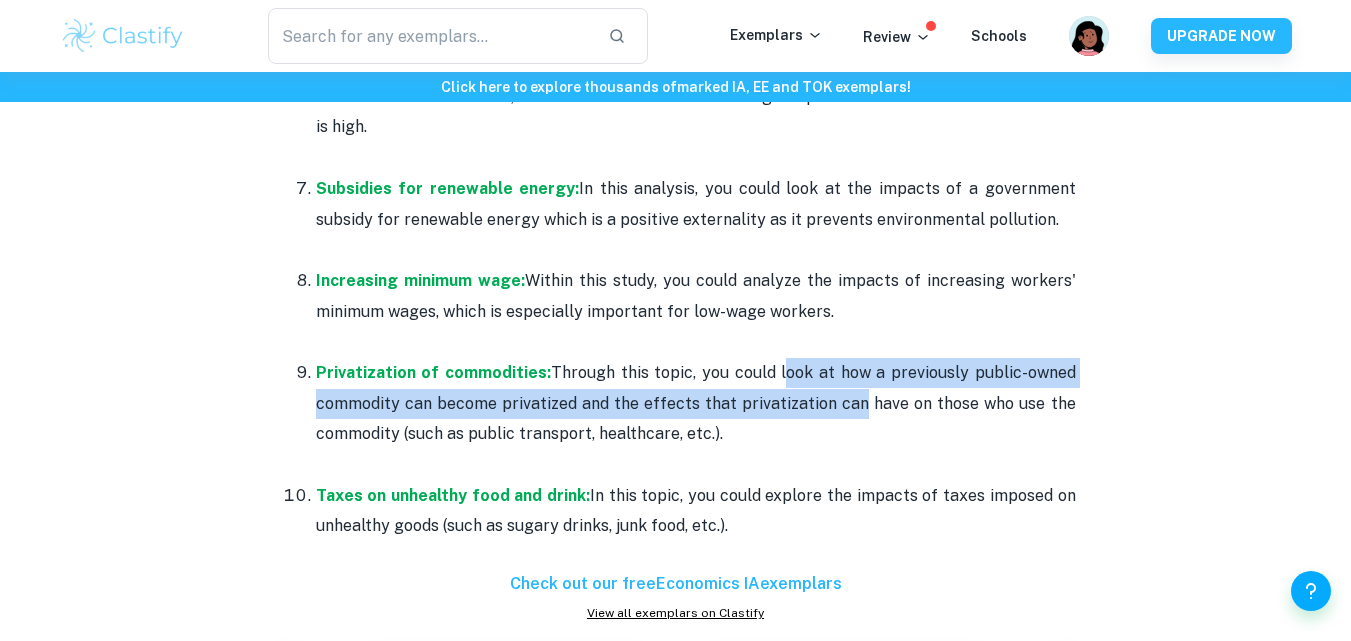 click on "Taxes on unhealthy food and drink:  In this topic, you could explore the impacts of taxes imposed on unhealthy goods (such as sugary drinks, junk food, etc.)." at bounding box center [696, 511] 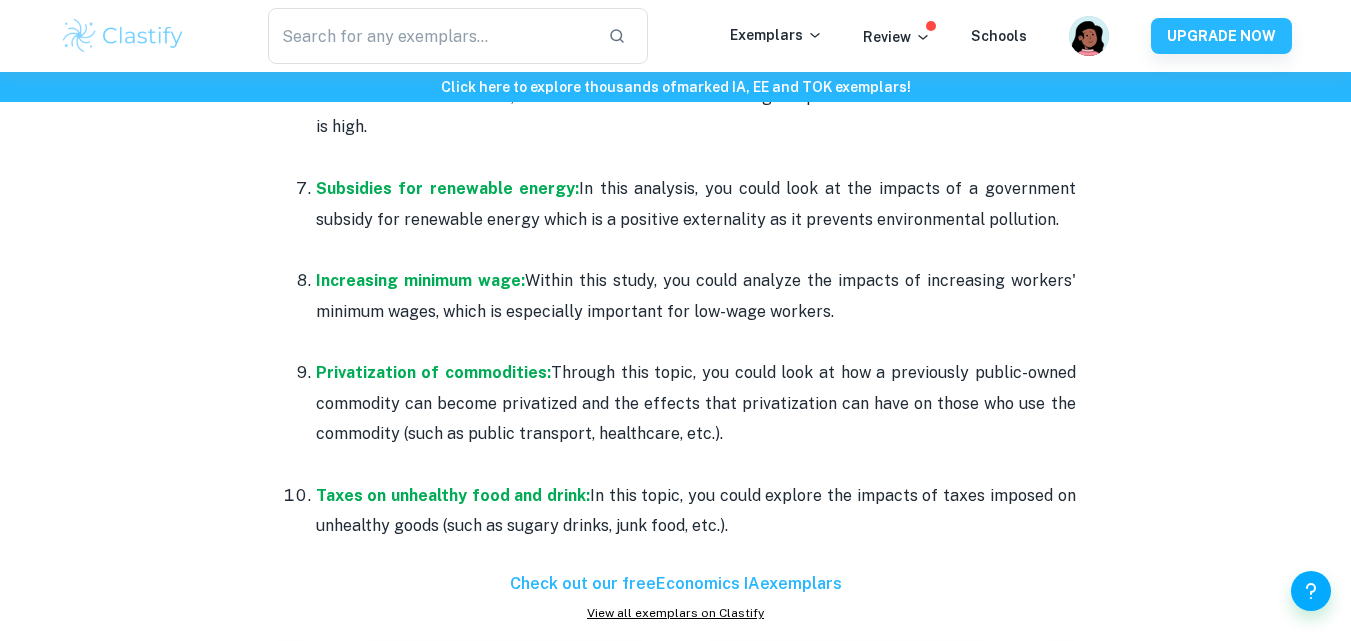 drag, startPoint x: 806, startPoint y: 342, endPoint x: 886, endPoint y: 370, distance: 84.758484 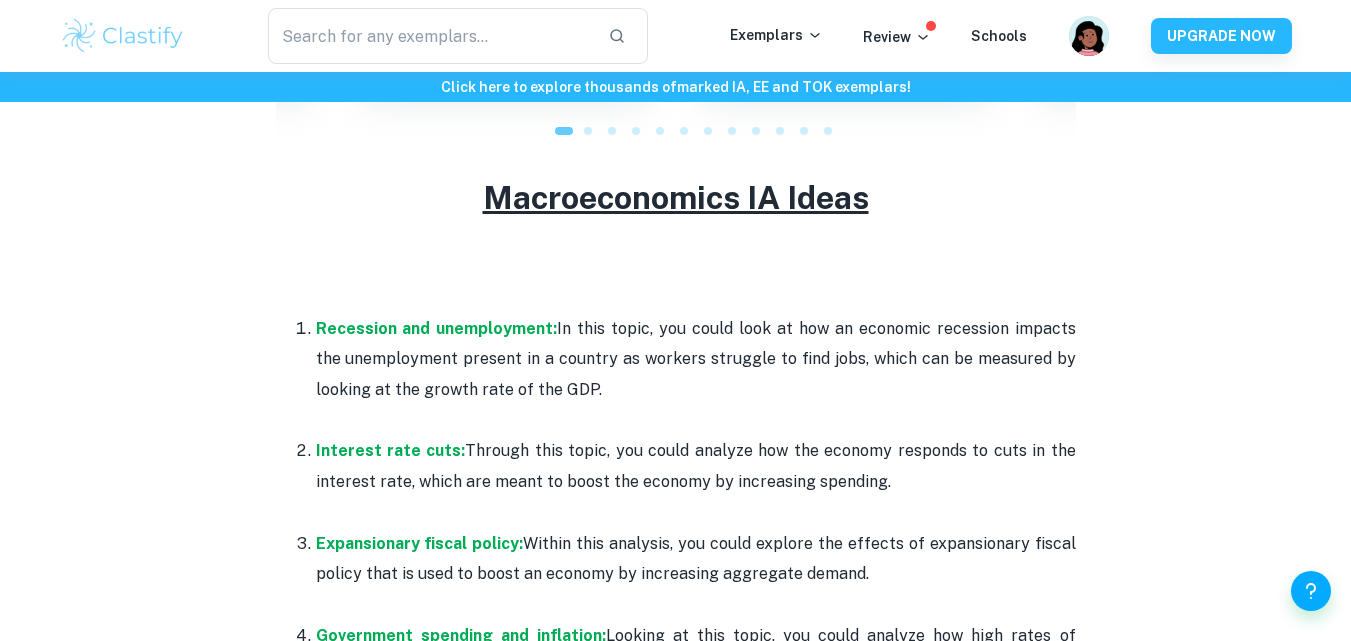 scroll, scrollTop: 2510, scrollLeft: 0, axis: vertical 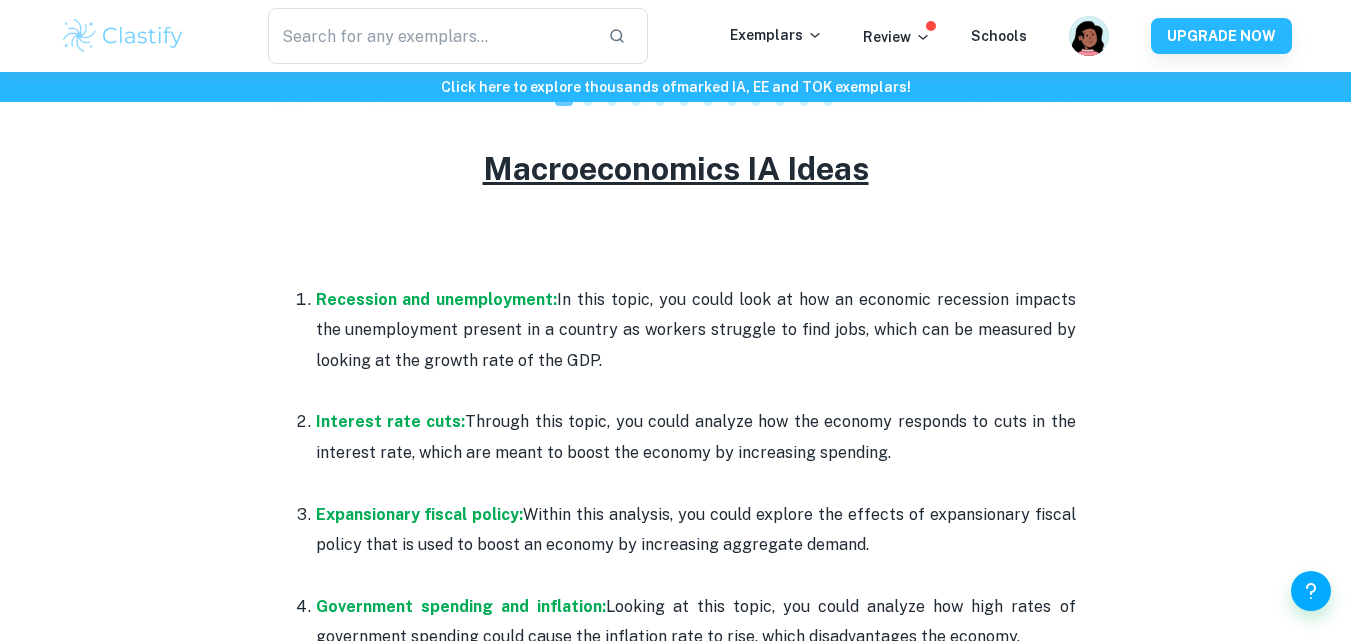 drag, startPoint x: 579, startPoint y: 342, endPoint x: 615, endPoint y: 364, distance: 42.190044 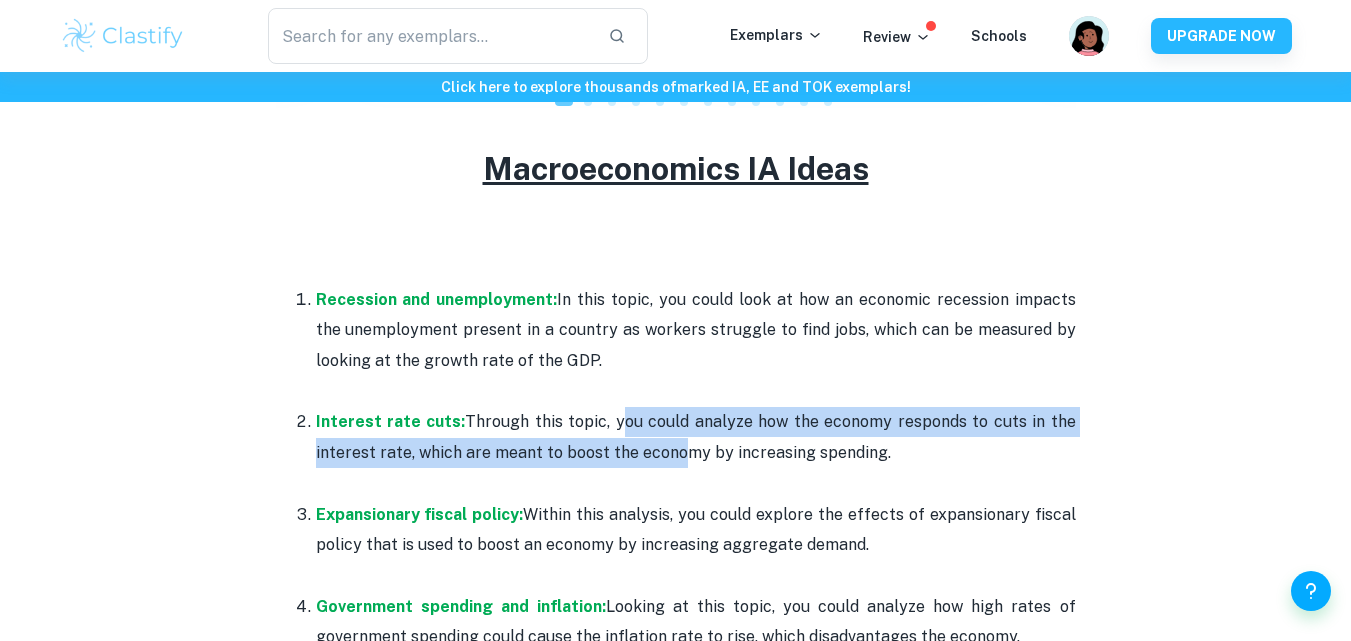 drag, startPoint x: 614, startPoint y: 427, endPoint x: 715, endPoint y: 461, distance: 106.56923 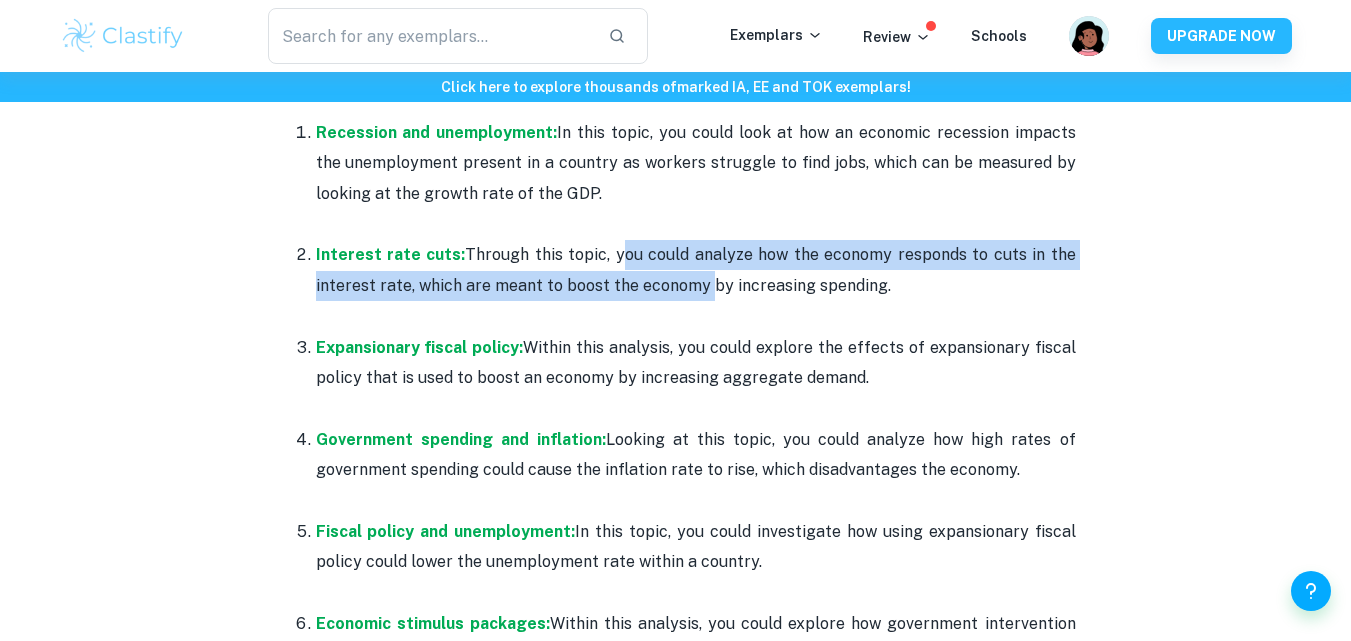 scroll, scrollTop: 2678, scrollLeft: 0, axis: vertical 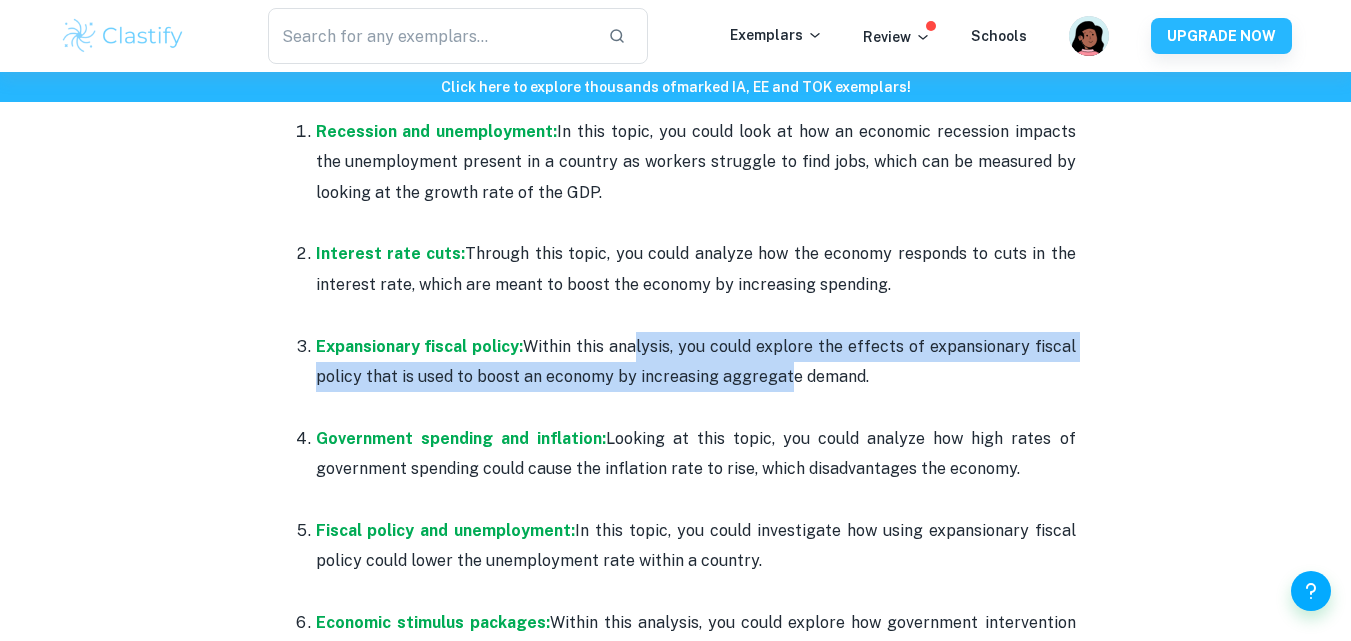 drag, startPoint x: 639, startPoint y: 340, endPoint x: 772, endPoint y: 383, distance: 139.7784 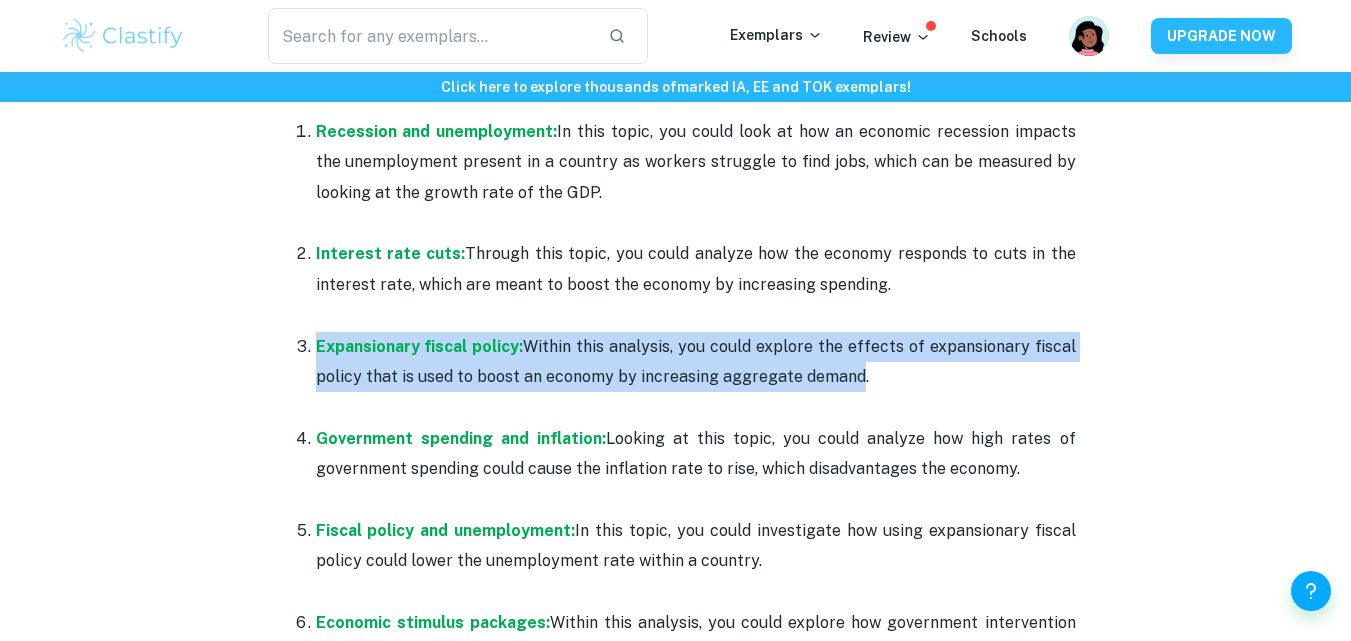 drag, startPoint x: 848, startPoint y: 384, endPoint x: 701, endPoint y: 330, distance: 156.6046 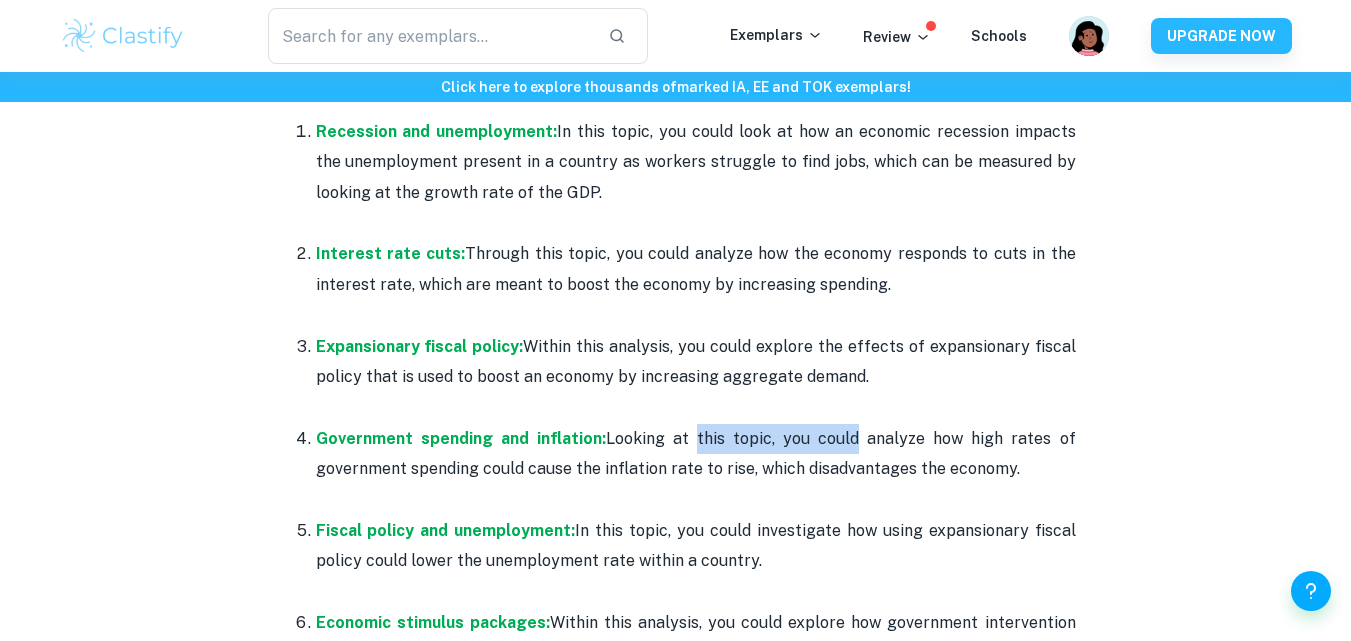 drag, startPoint x: 693, startPoint y: 432, endPoint x: 857, endPoint y: 451, distance: 165.09694 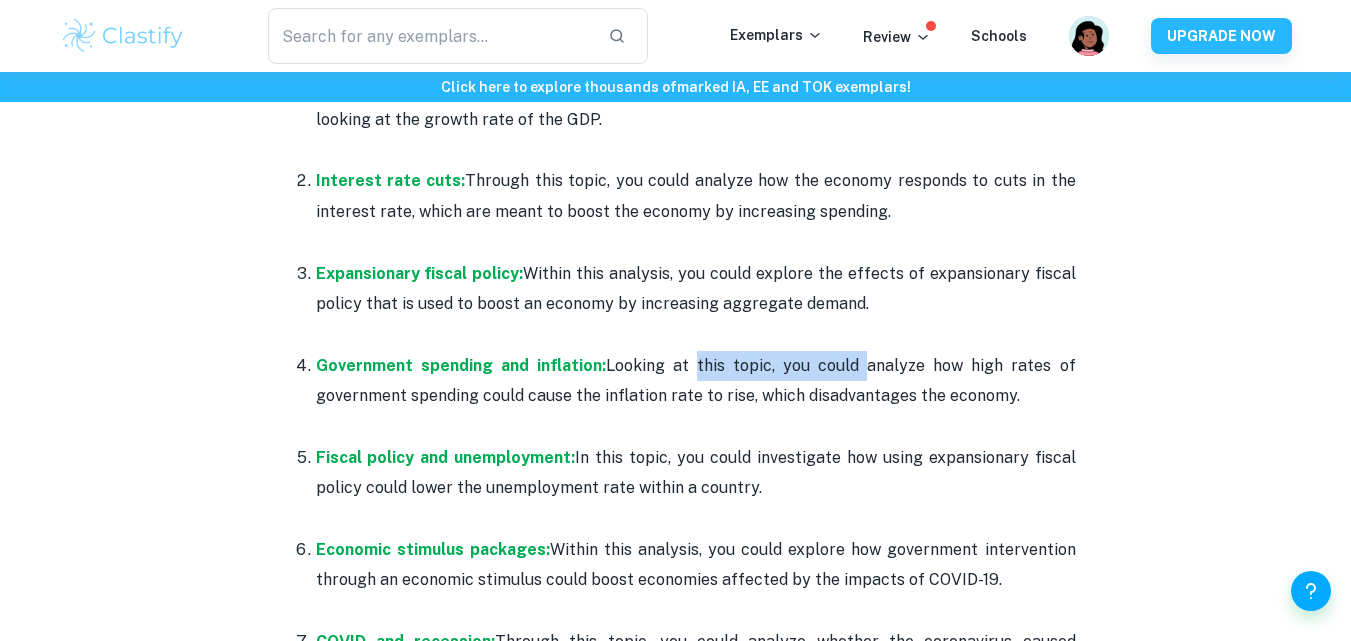 scroll, scrollTop: 2752, scrollLeft: 0, axis: vertical 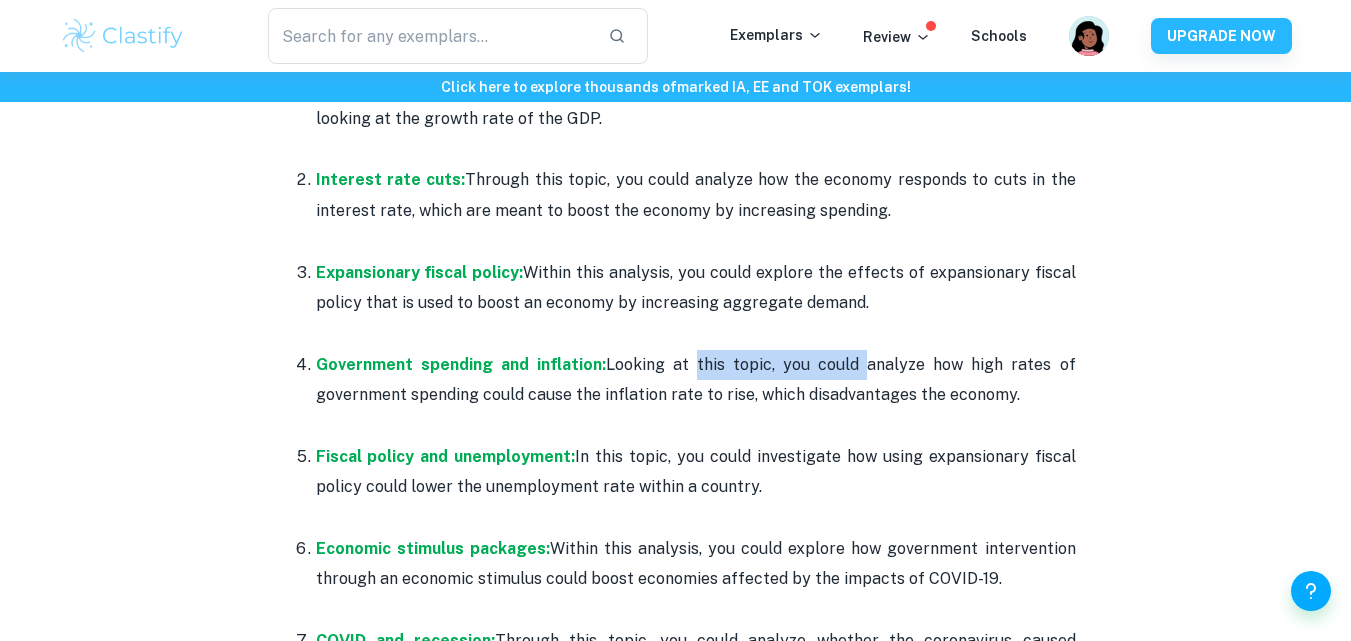 drag, startPoint x: 750, startPoint y: 396, endPoint x: 1024, endPoint y: 391, distance: 274.04562 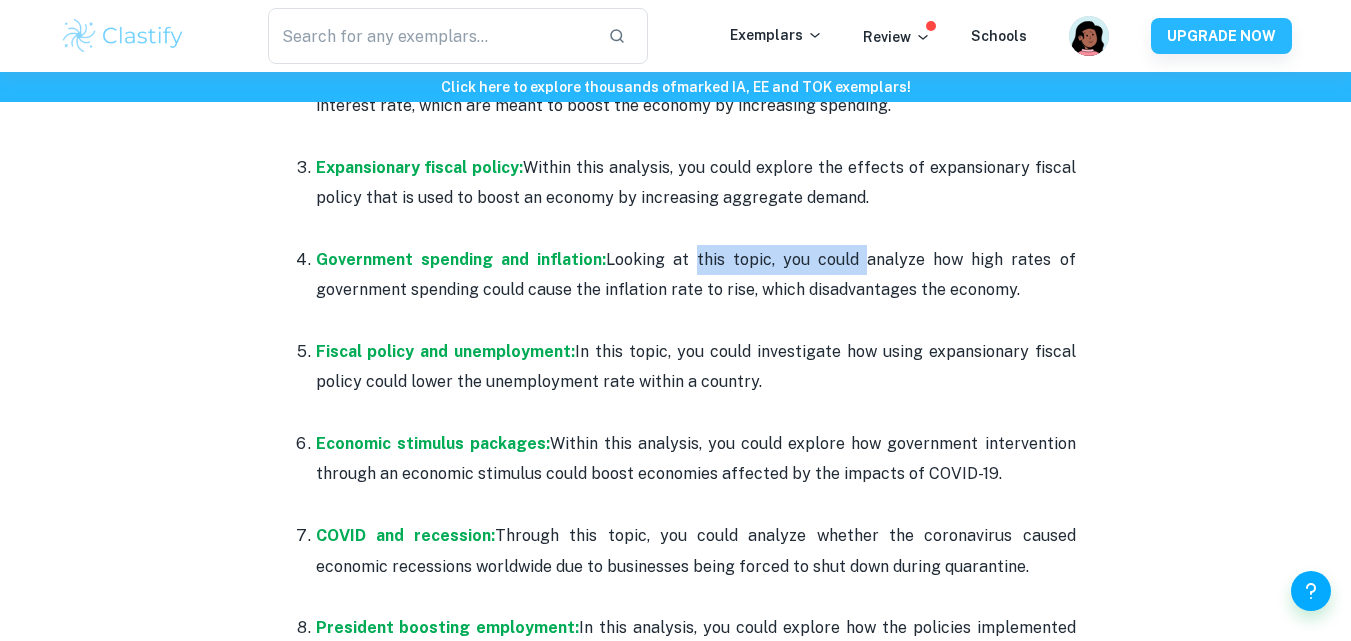 scroll, scrollTop: 2936, scrollLeft: 0, axis: vertical 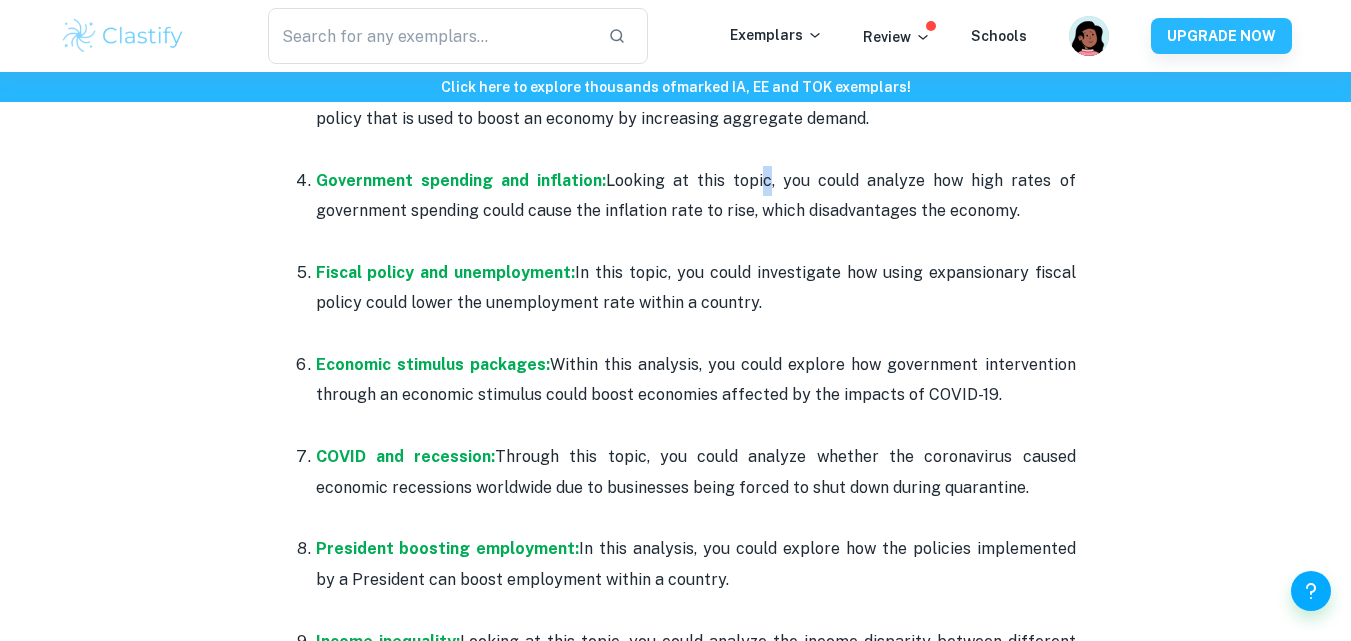 drag, startPoint x: 810, startPoint y: 194, endPoint x: 760, endPoint y: 195, distance: 50.01 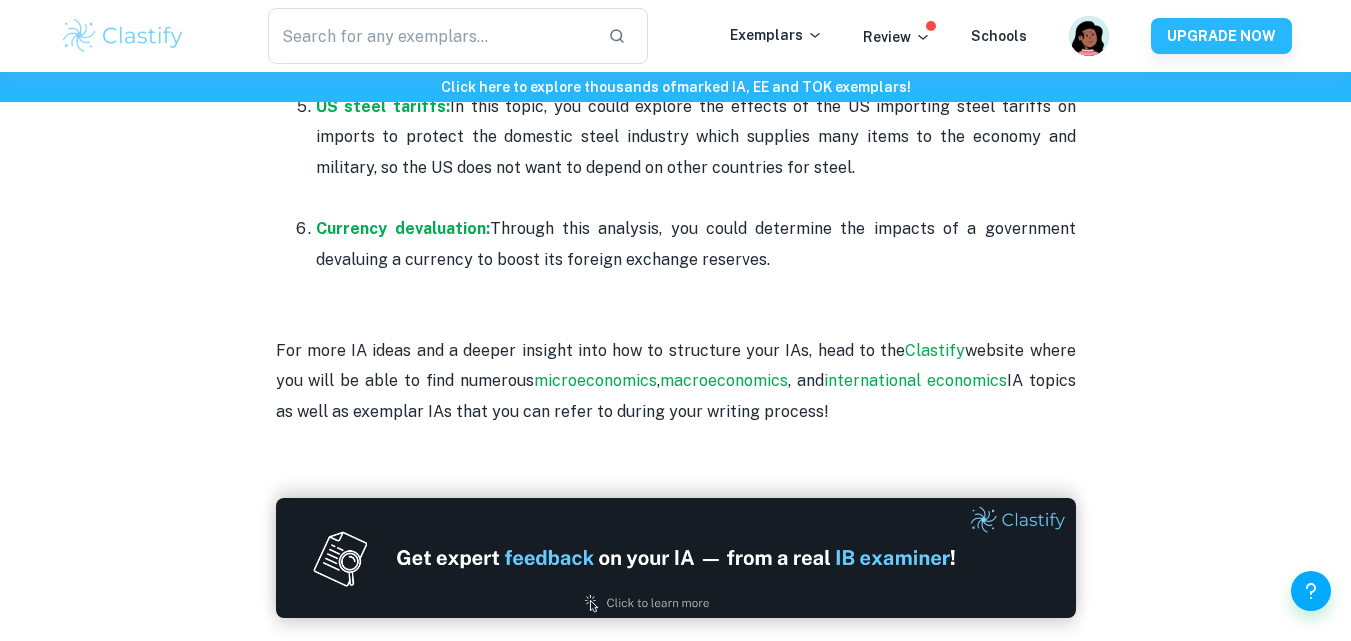 scroll, scrollTop: 4406, scrollLeft: 0, axis: vertical 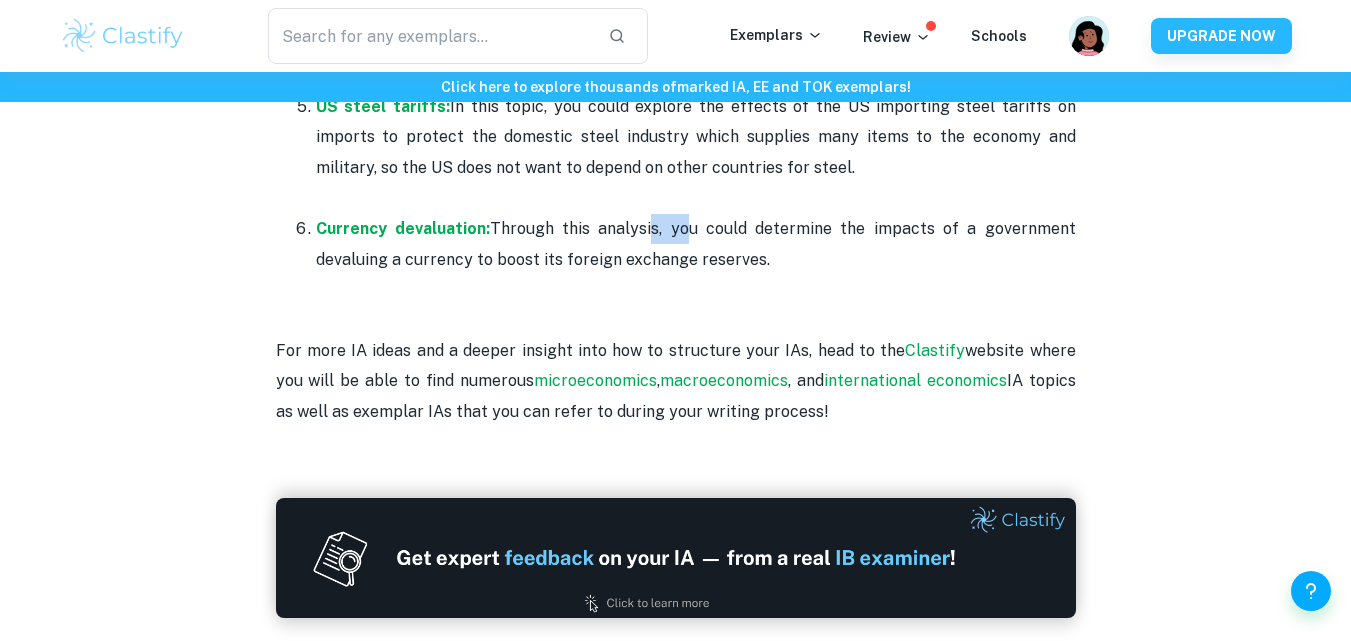drag, startPoint x: 681, startPoint y: 211, endPoint x: 763, endPoint y: 272, distance: 102.20078 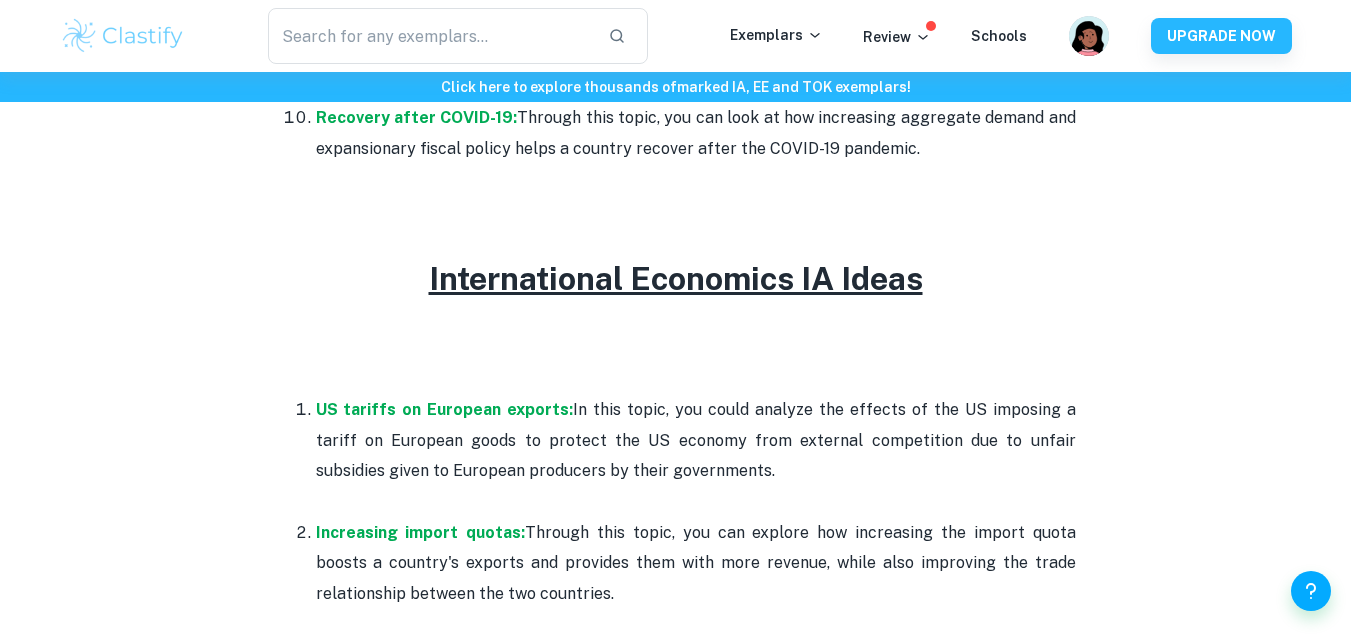 scroll, scrollTop: 3581, scrollLeft: 0, axis: vertical 